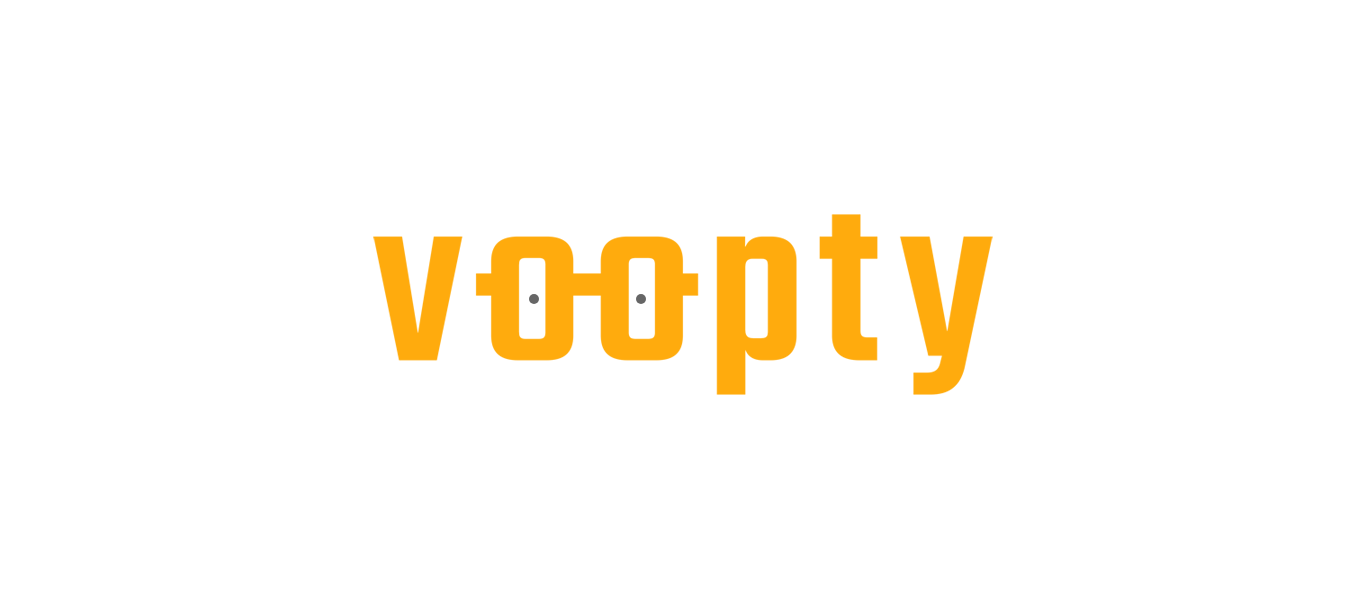 scroll, scrollTop: 0, scrollLeft: 0, axis: both 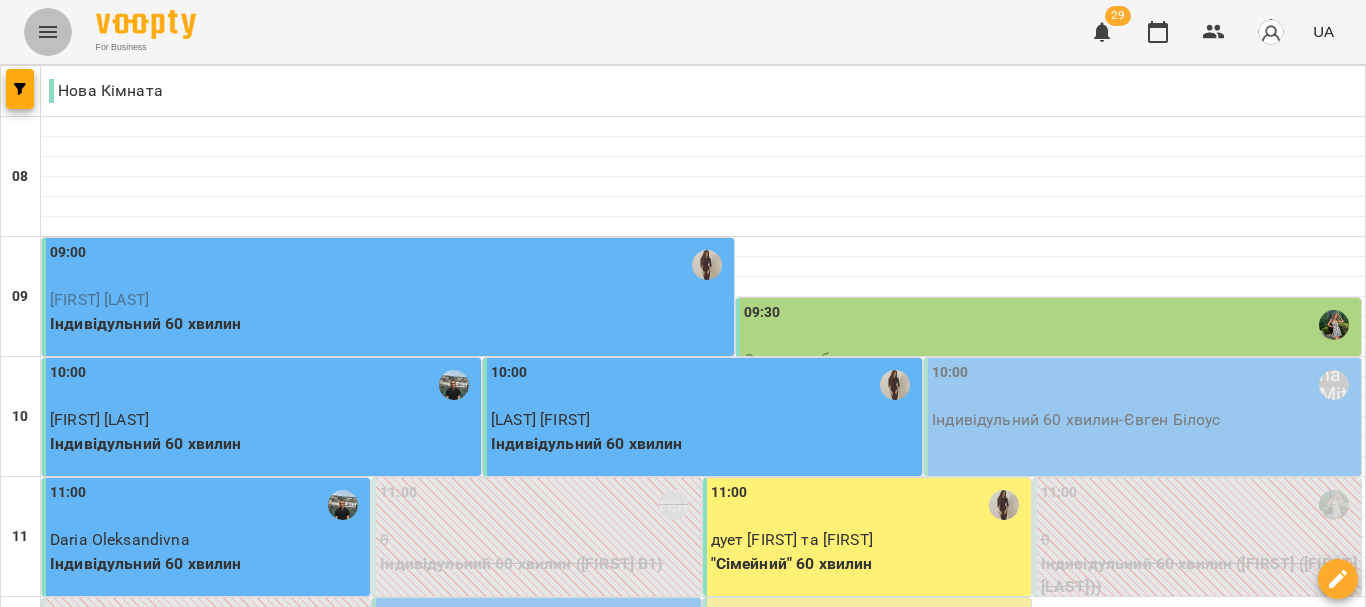 click 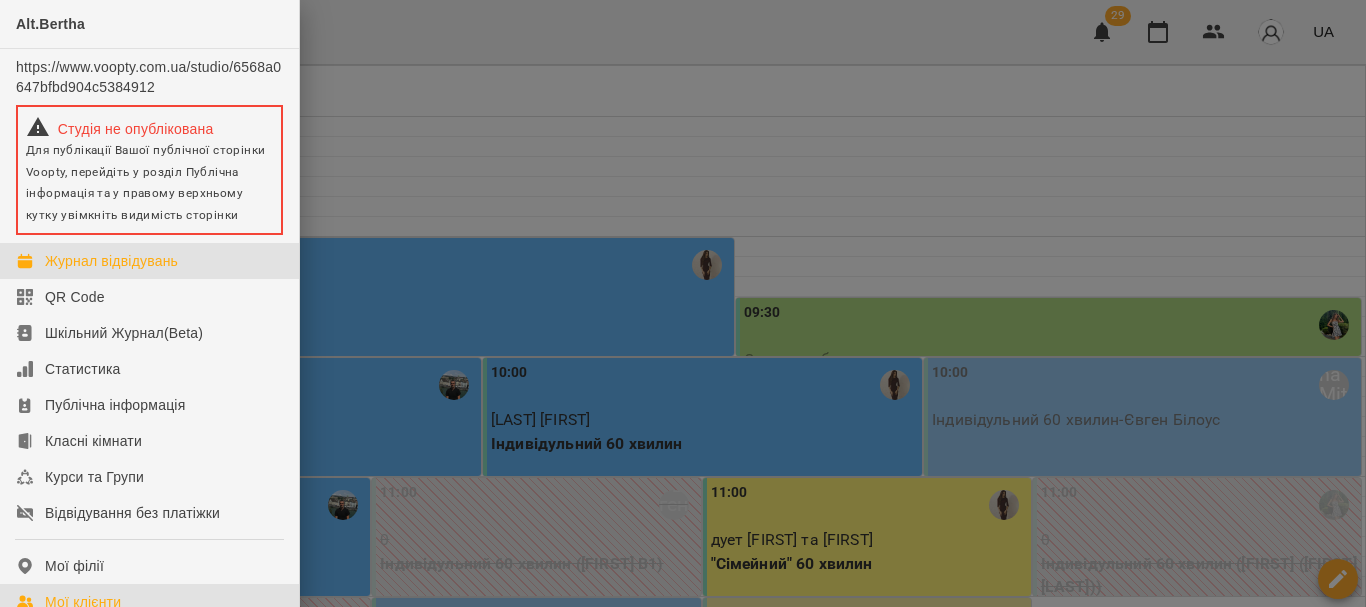 click on "Мої клієнти" at bounding box center (83, 602) 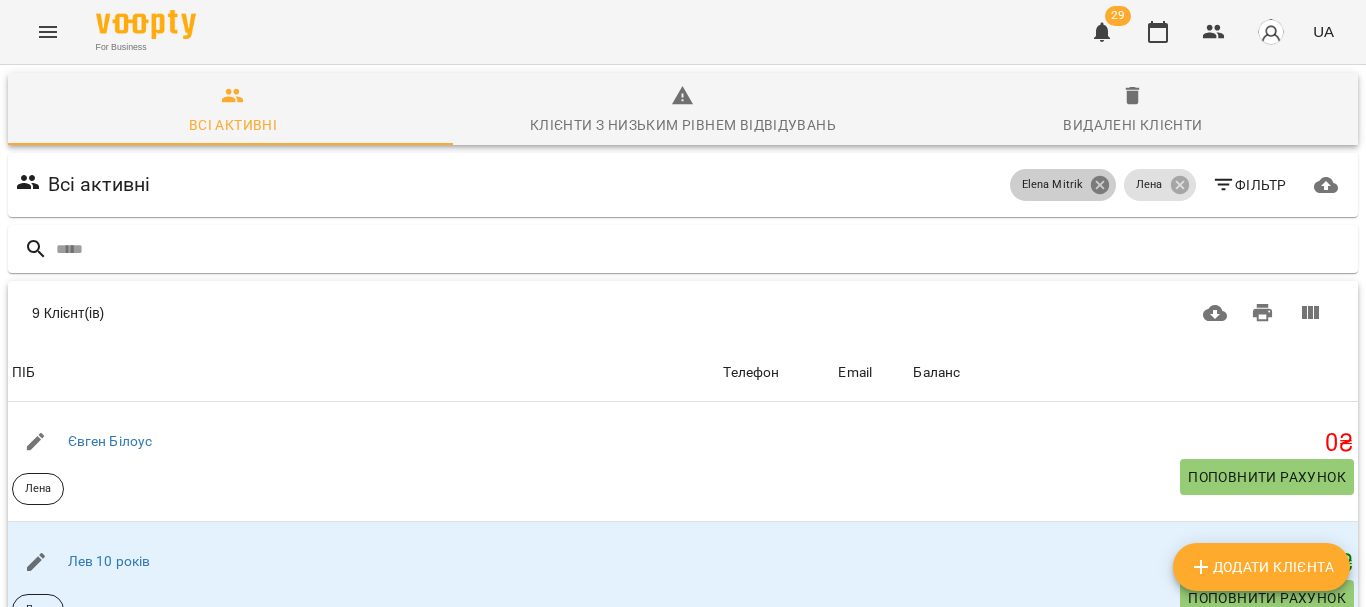 click 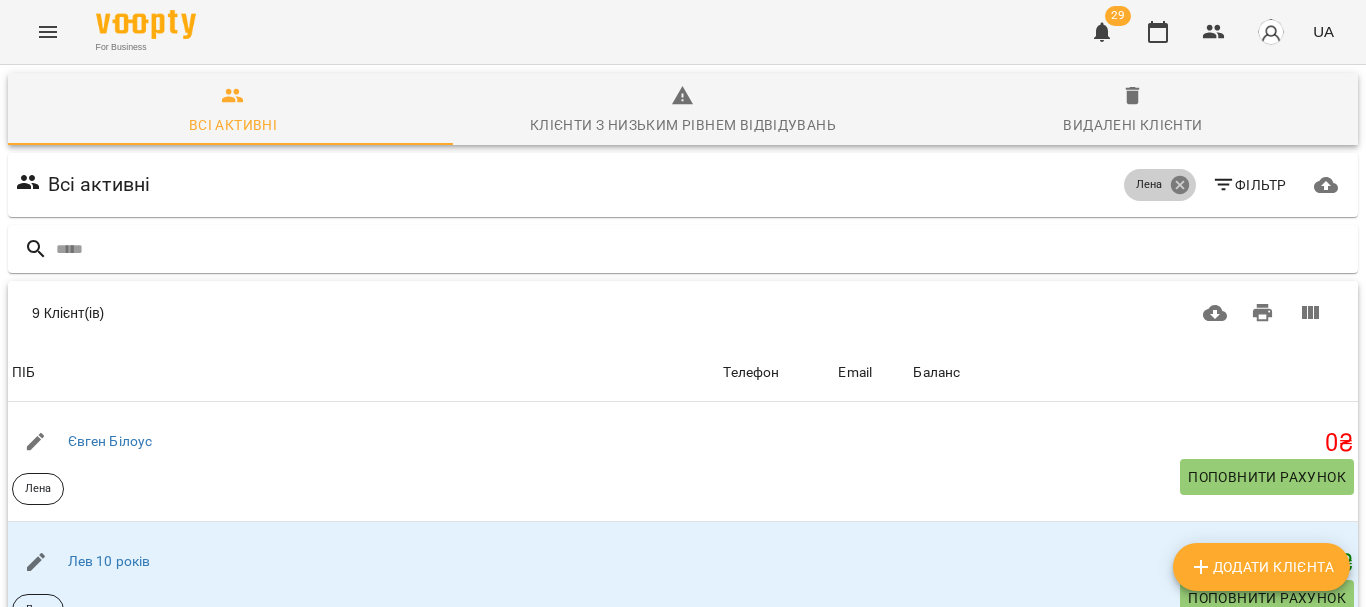 click 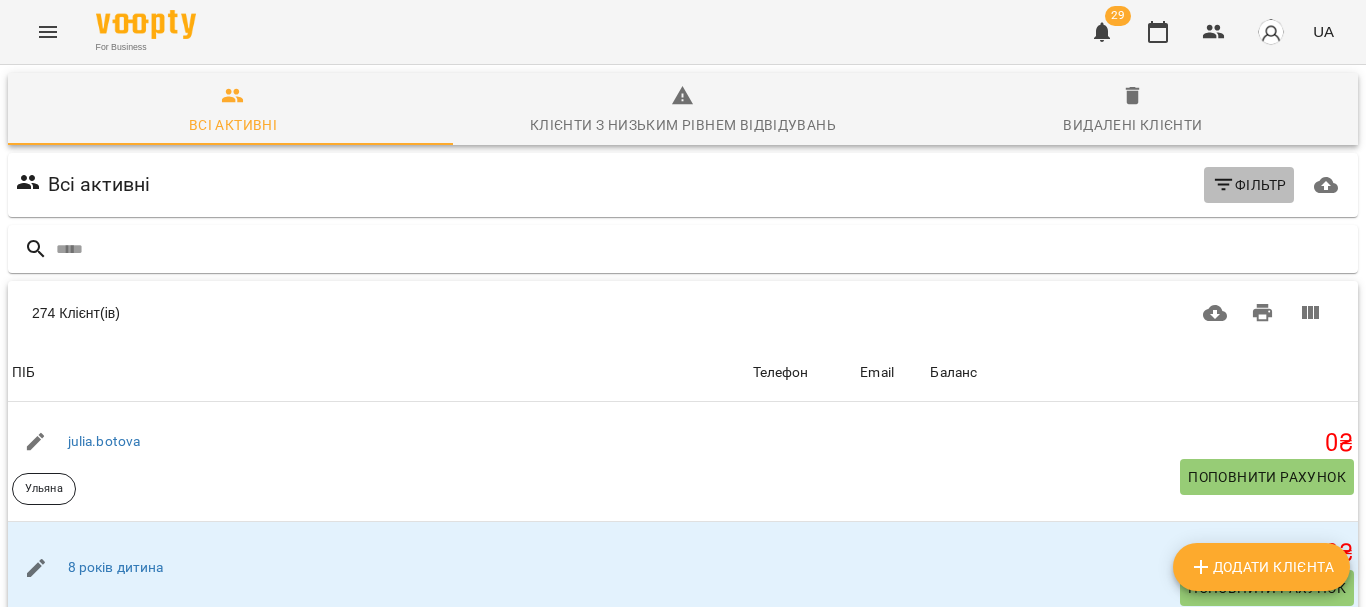 click on "Фільтр" at bounding box center [1249, 185] 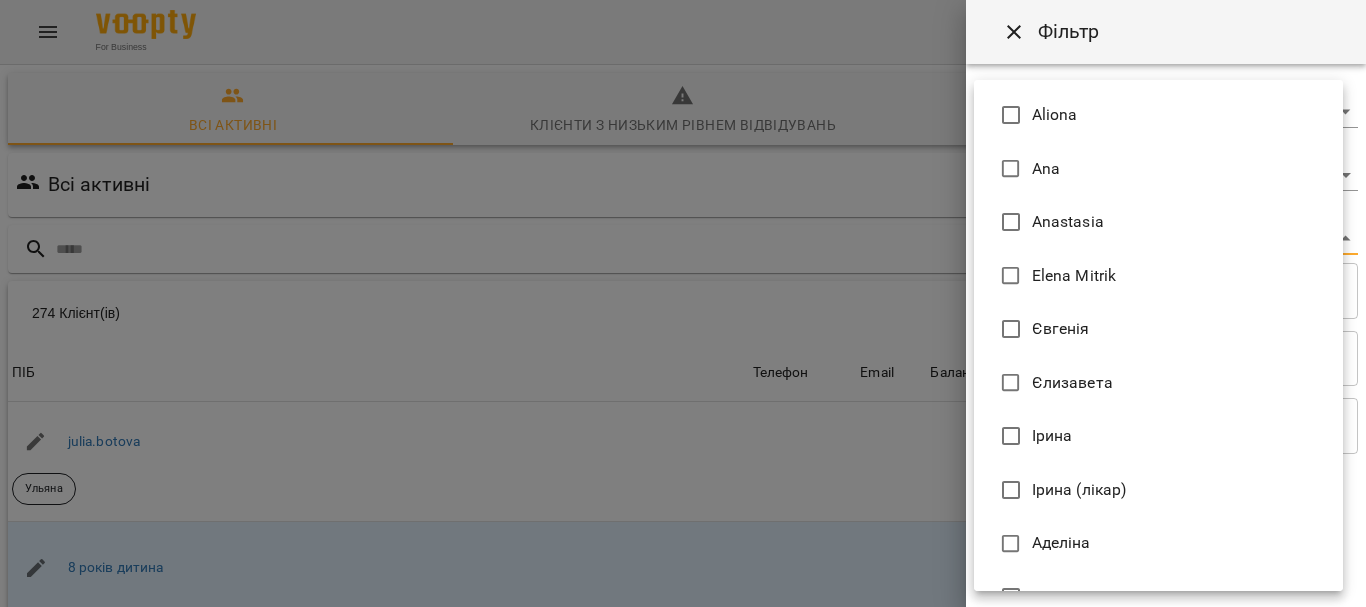 click on "For Business 29 UA Всі активні Клієнти з низьким рівнем відвідувань Видалені клієнти   Всі активні Фільтр 274   Клієнт(ів) 274   Клієнт(ів) ПІБ Телефон Email Баланс ПІБ  julia.botova Ульяна Телефон Email Баланс 0 ₴ Поповнити рахунок ПІБ 8 років дитина Телефон Email Баланс 0 ₴ Поповнити рахунок ПІБ Alexander Ліана Телефон Email Баланс 0 ₴ Поповнити рахунок ПІБ Alisa 45 minute Аделіна Телефон Email Баланс -4050 ₴ Поповнити рахунок ПІБ Alona Oliinyk Ульяна Телефон Email Баланс 0 ₴ Поповнити рахунок ПІБ Anastasiia Kondrashevska  Настя Телефон Email Баланс 0 ₴ Поповнити рахунок ПІБ Anastasiia Onofraș 0" at bounding box center [683, 522] 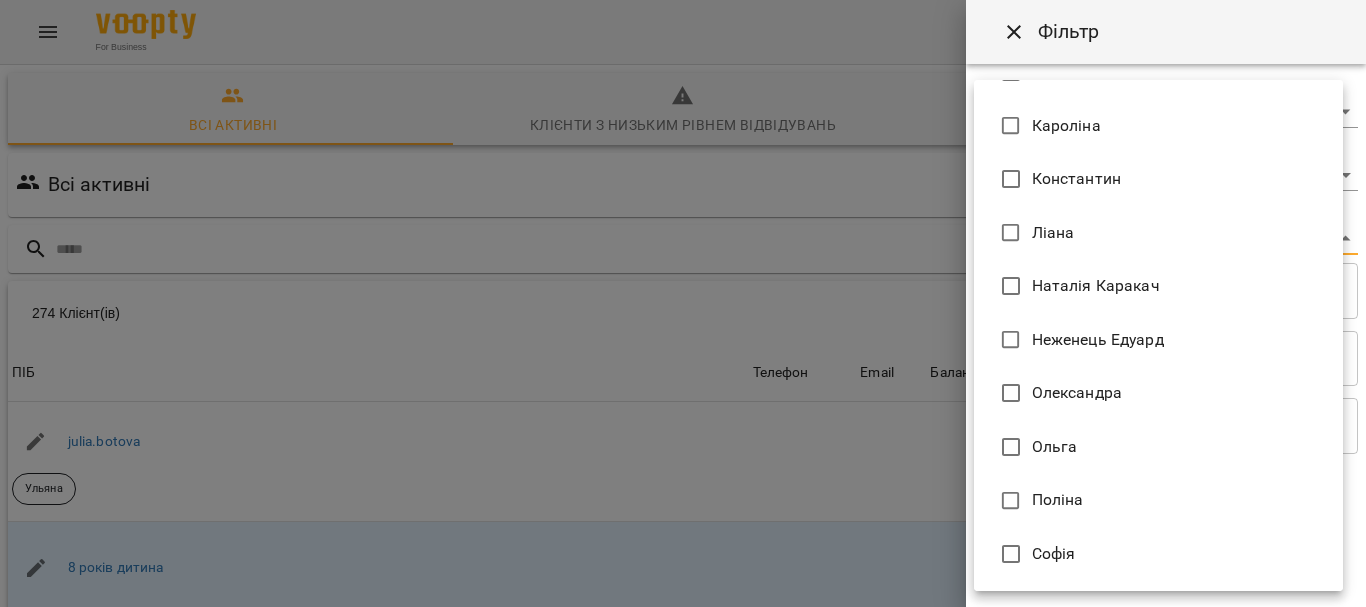 scroll, scrollTop: 907, scrollLeft: 0, axis: vertical 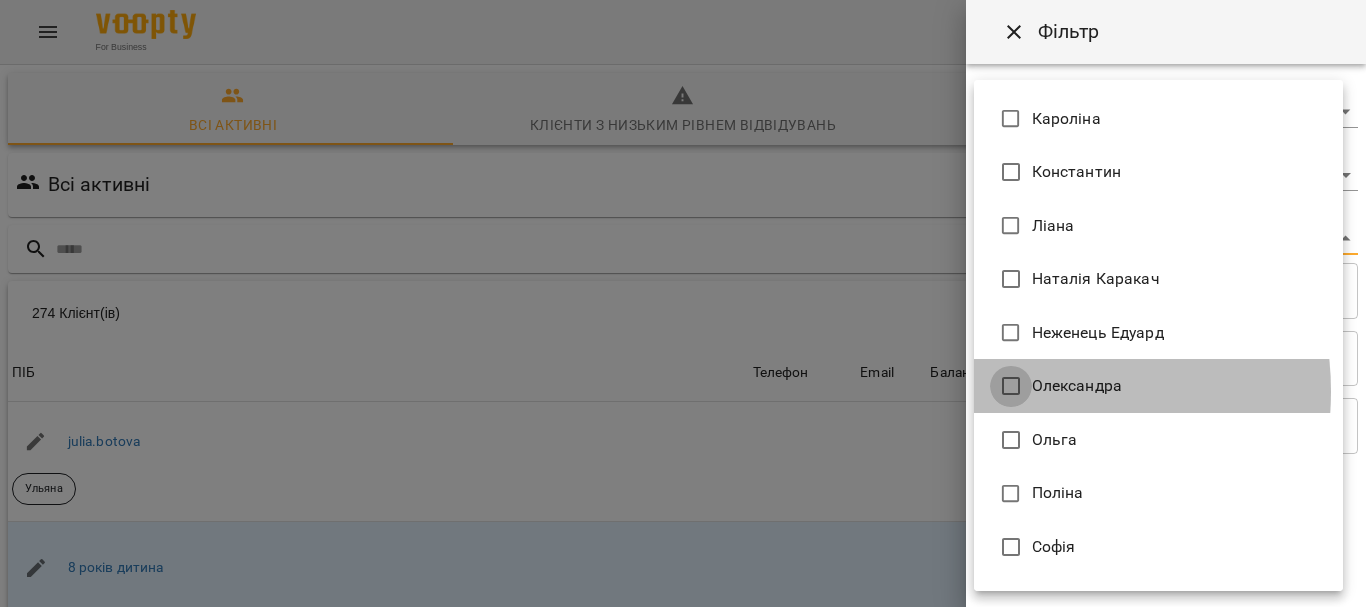 type on "**********" 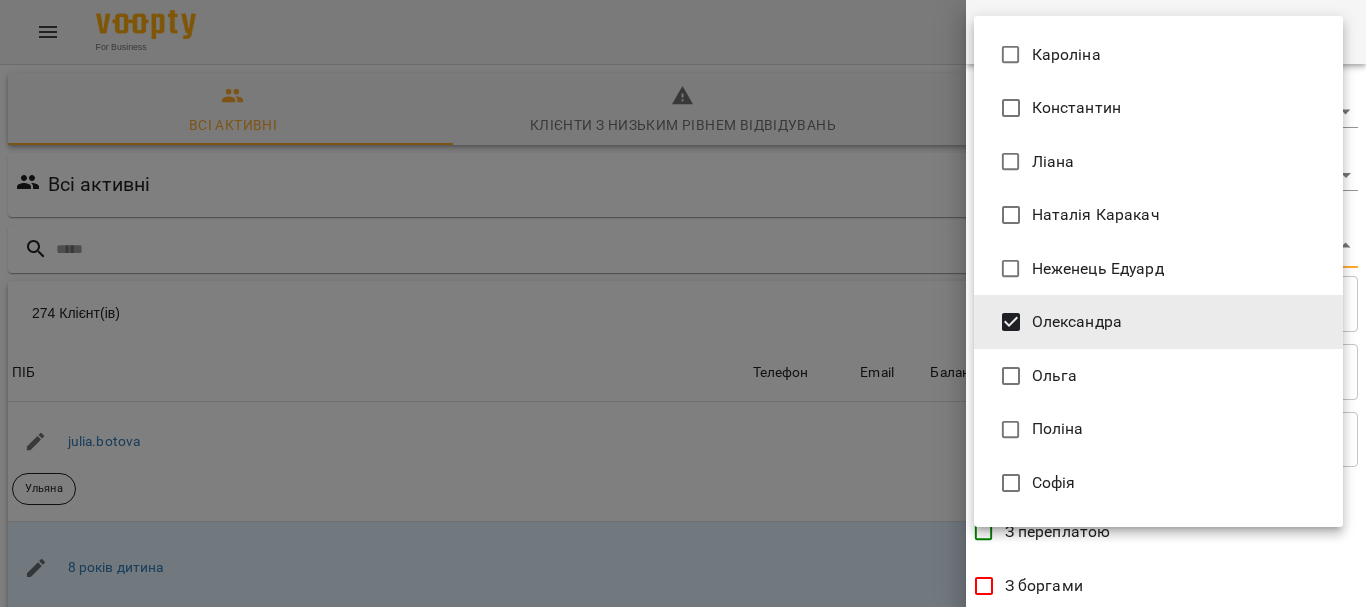 click at bounding box center [683, 303] 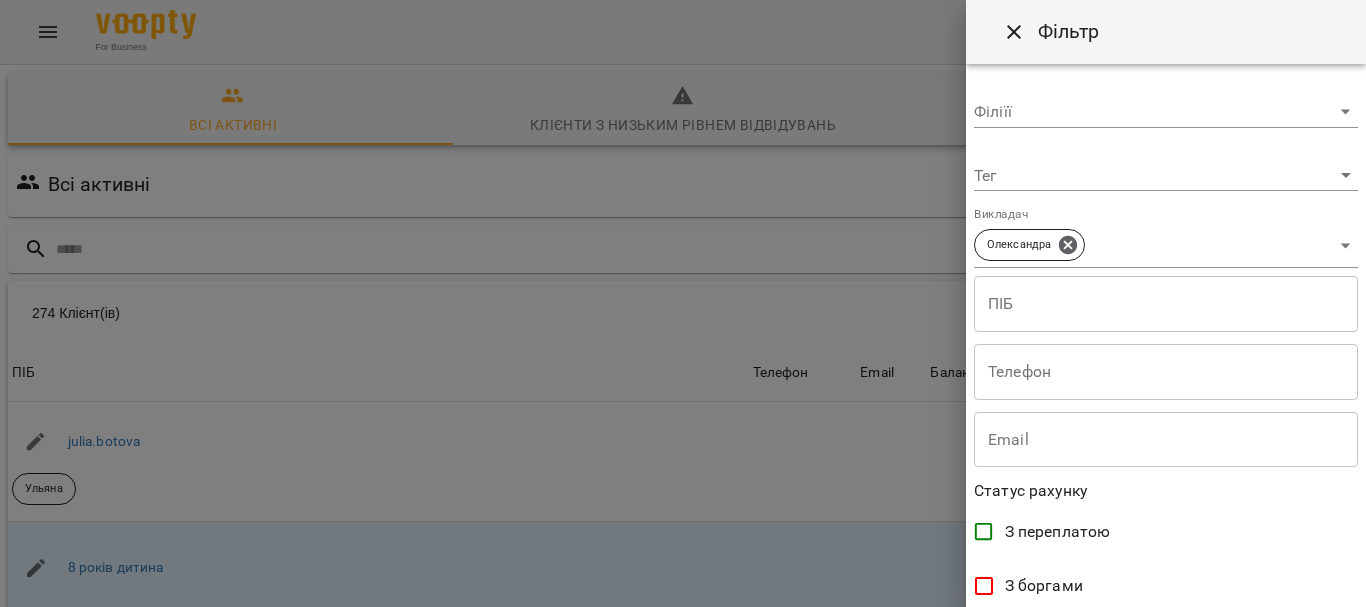 scroll, scrollTop: 520, scrollLeft: 0, axis: vertical 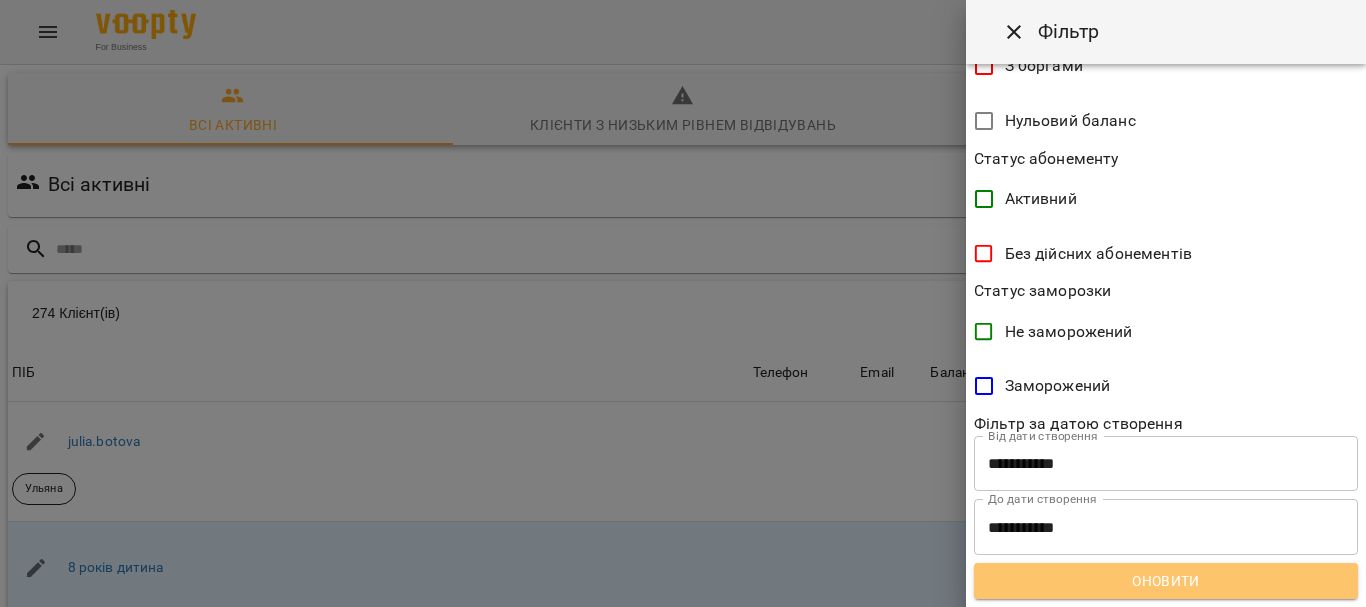 click on "Оновити" at bounding box center [1166, 581] 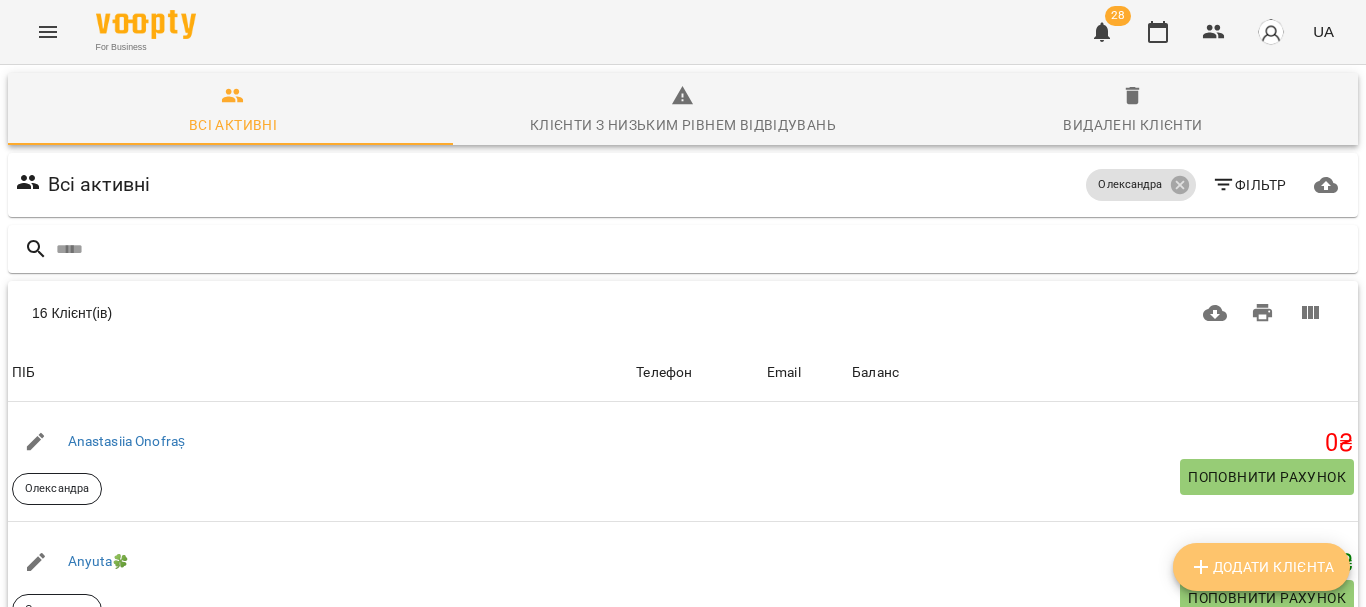 click on "Додати клієнта" at bounding box center (1261, 567) 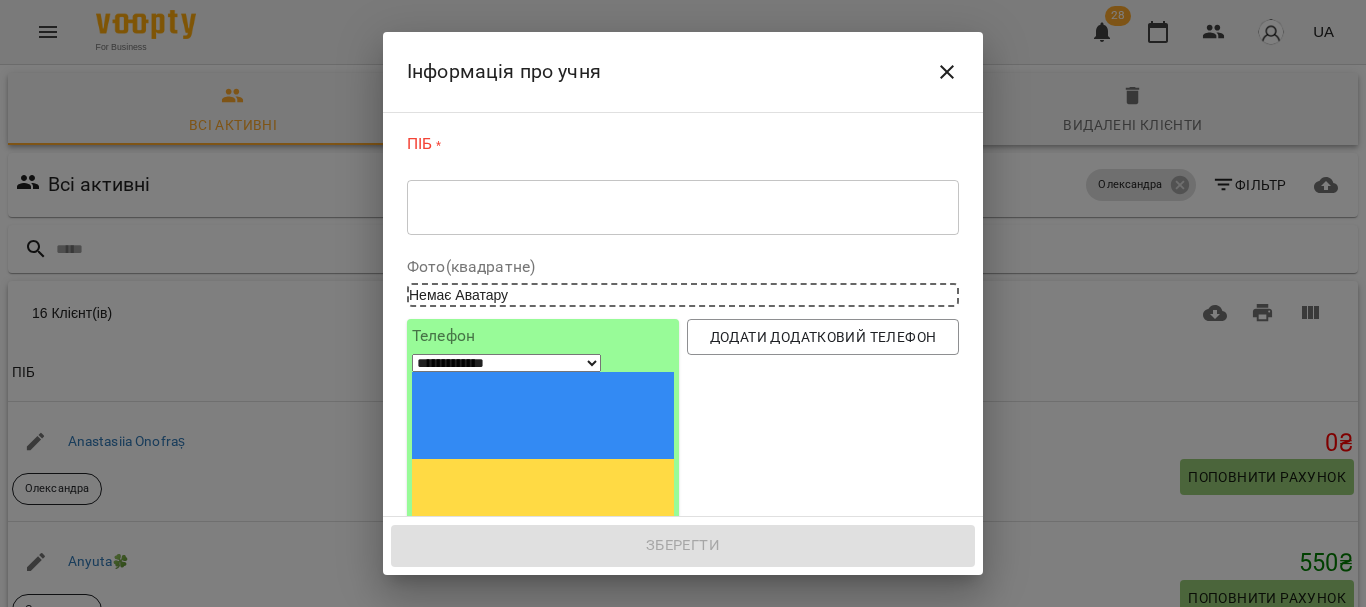 click on "* ​" at bounding box center (683, 207) 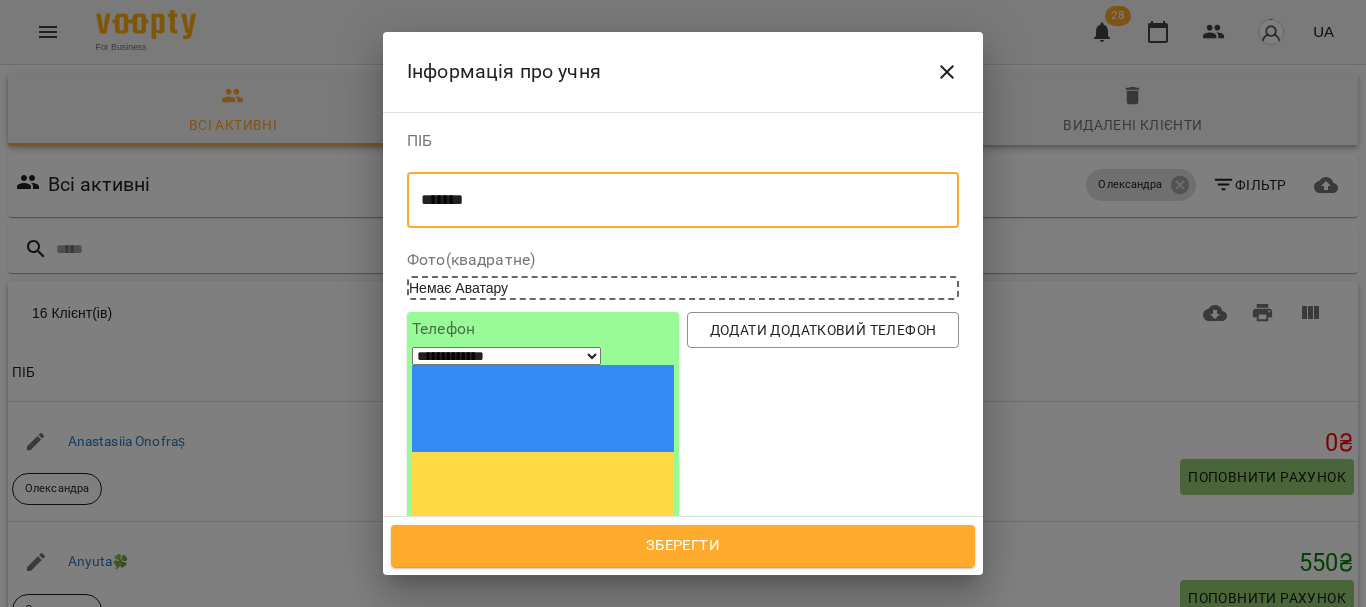 type on "*******" 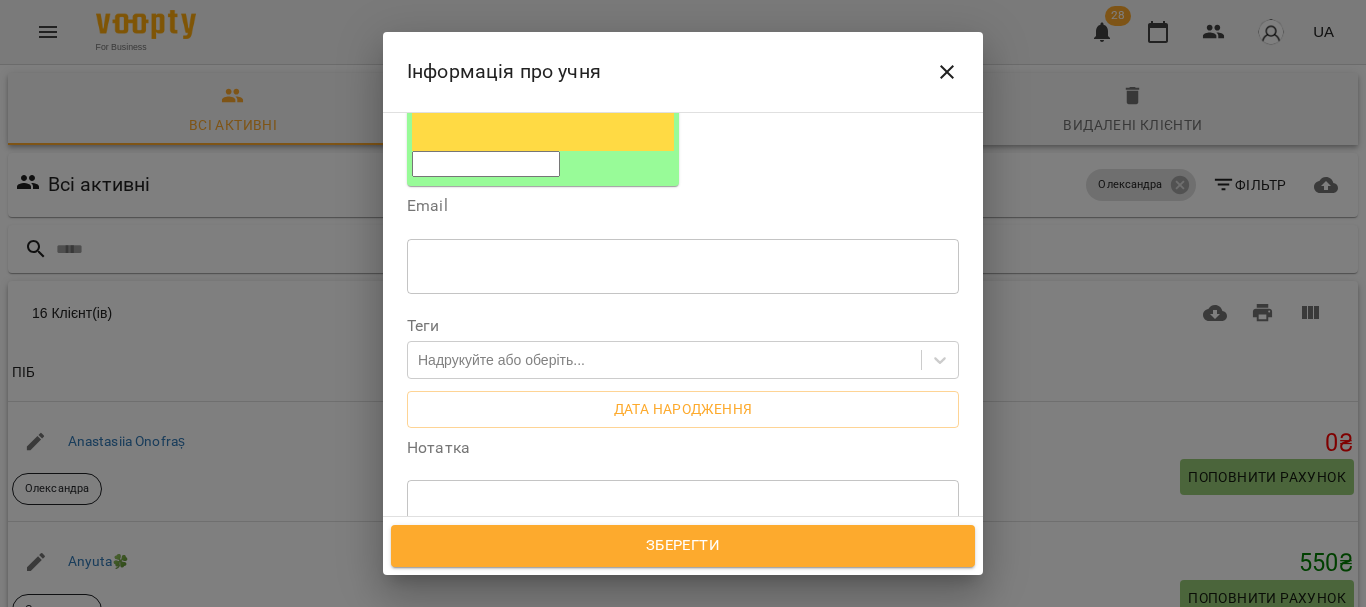 scroll, scrollTop: 394, scrollLeft: 0, axis: vertical 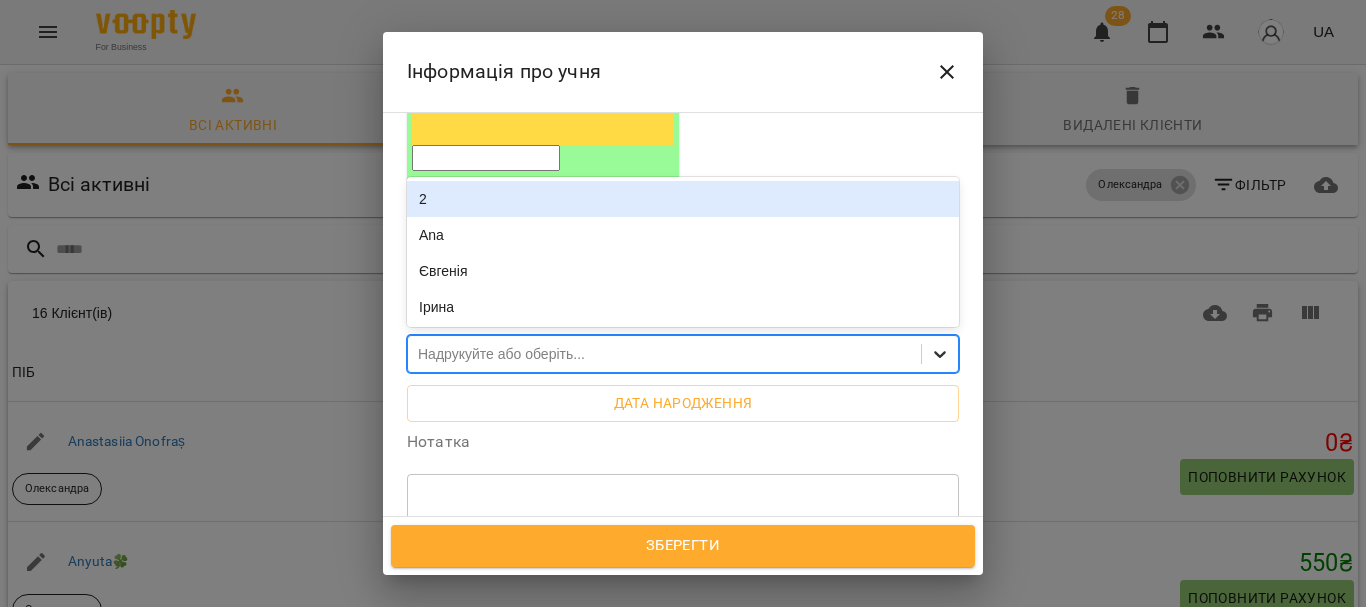 click 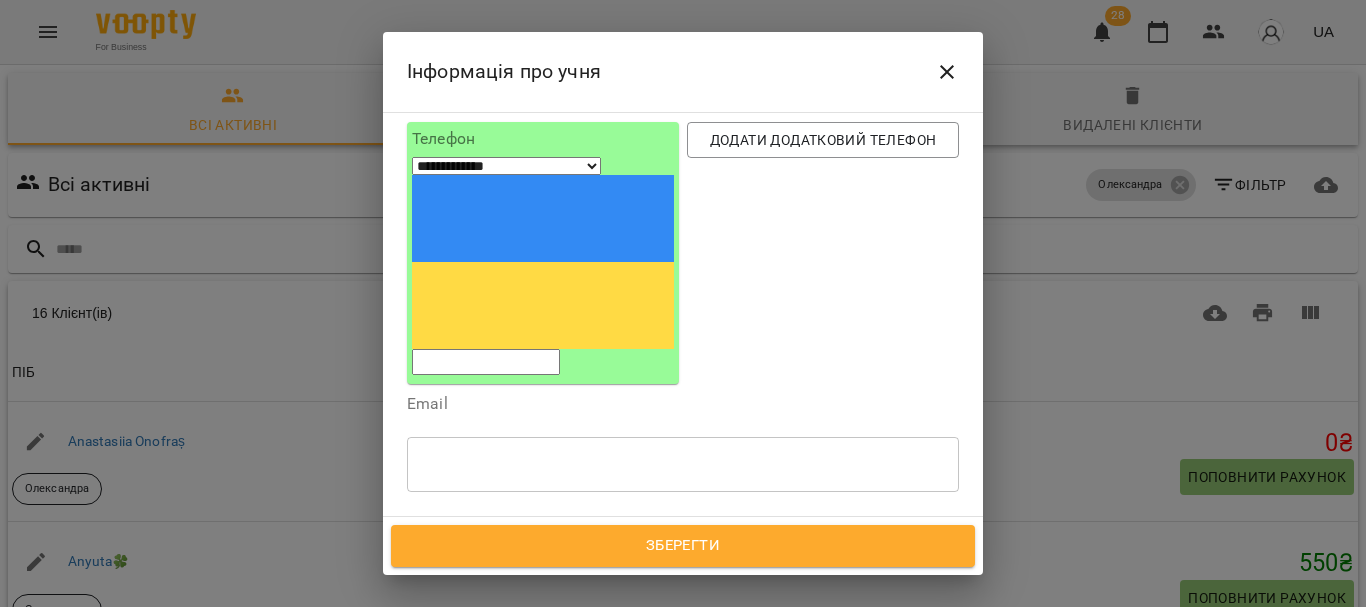 scroll, scrollTop: 187, scrollLeft: 0, axis: vertical 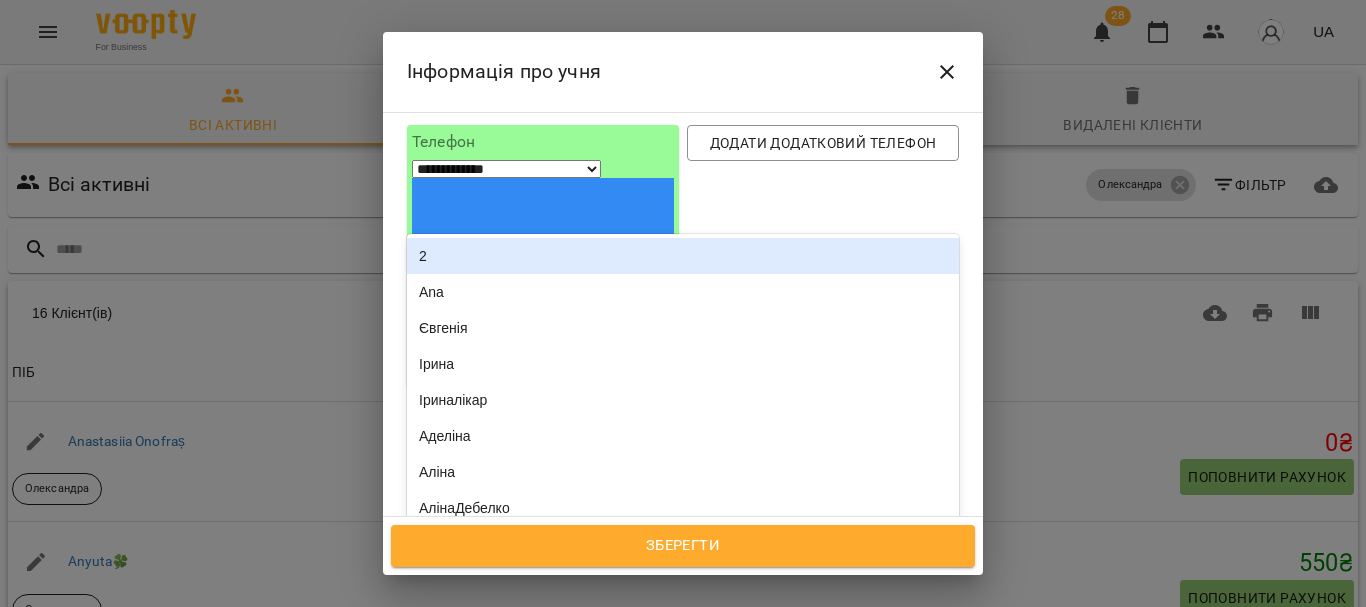 click 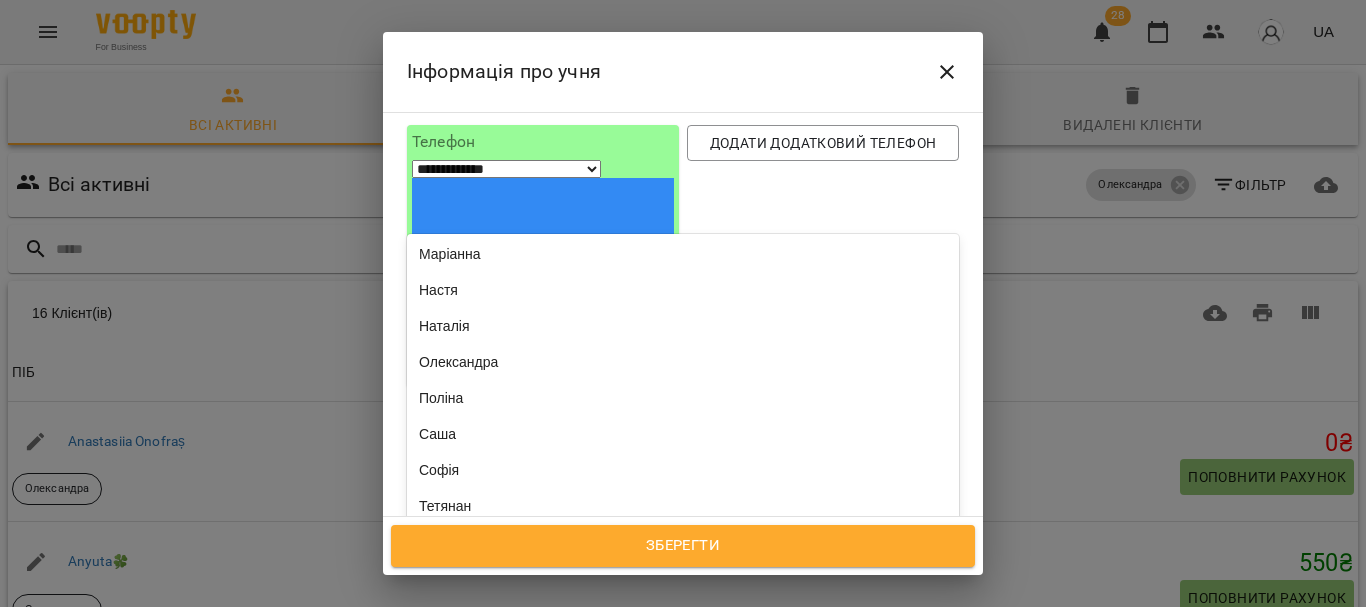 scroll, scrollTop: 765, scrollLeft: 0, axis: vertical 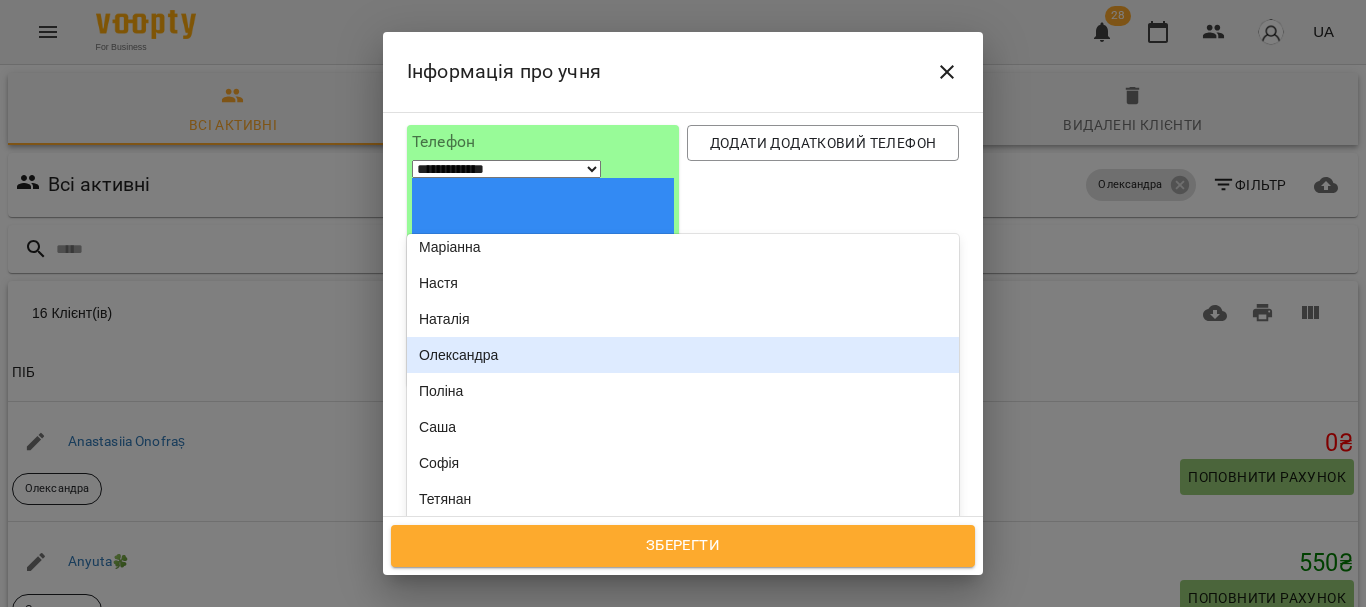 click on "Олександра" at bounding box center (683, 355) 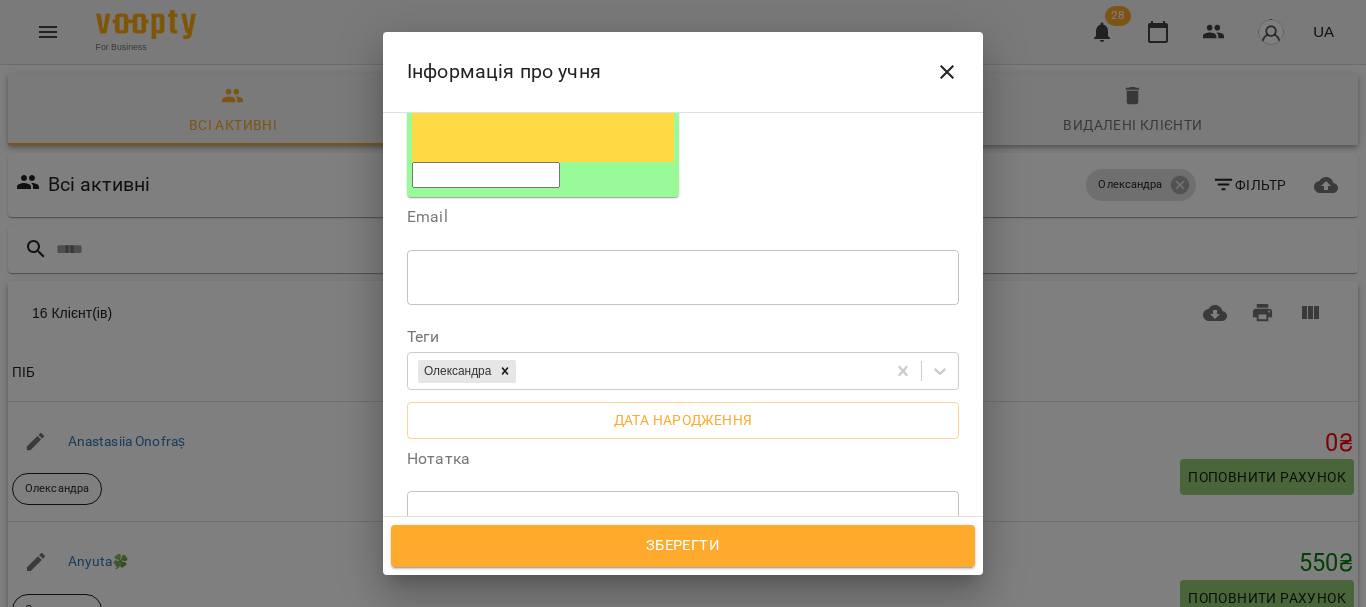 scroll, scrollTop: 427, scrollLeft: 0, axis: vertical 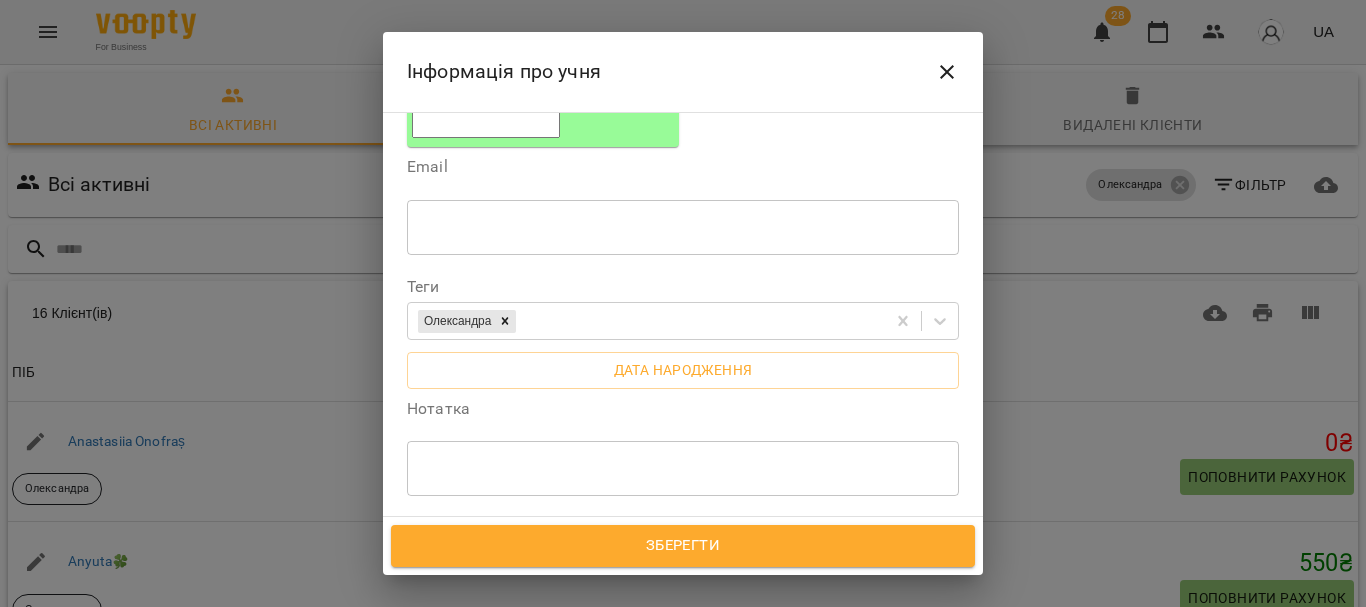 click on "* ​" at bounding box center [683, 468] 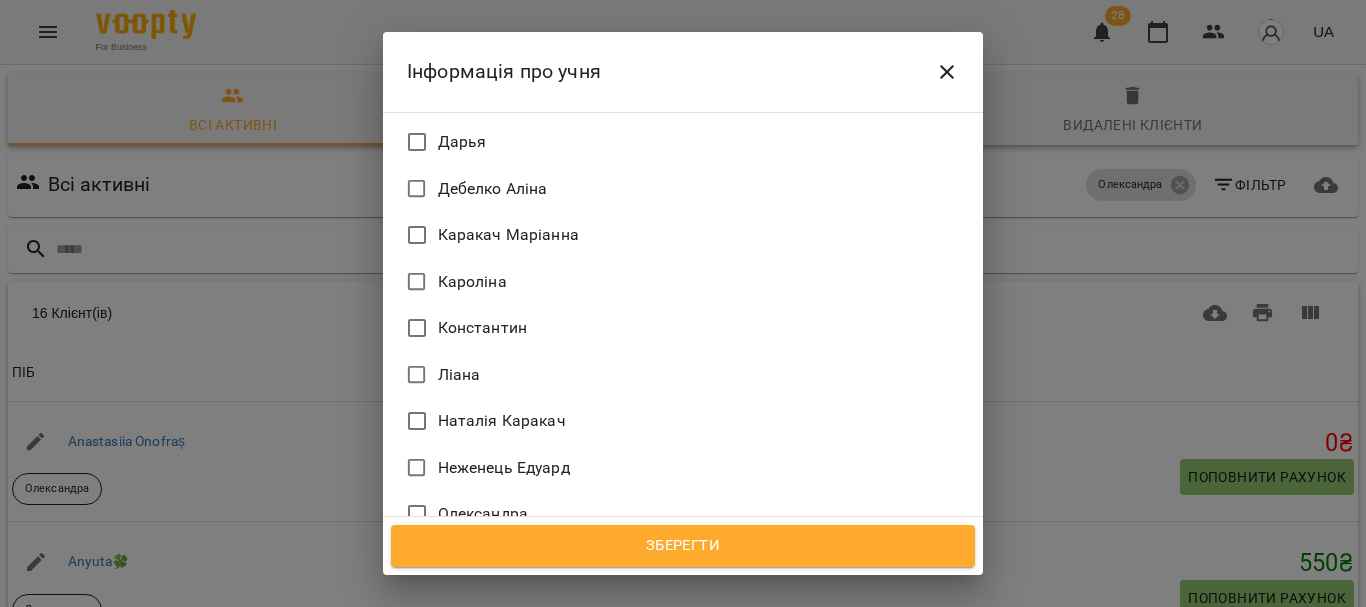 scroll, scrollTop: 1709, scrollLeft: 0, axis: vertical 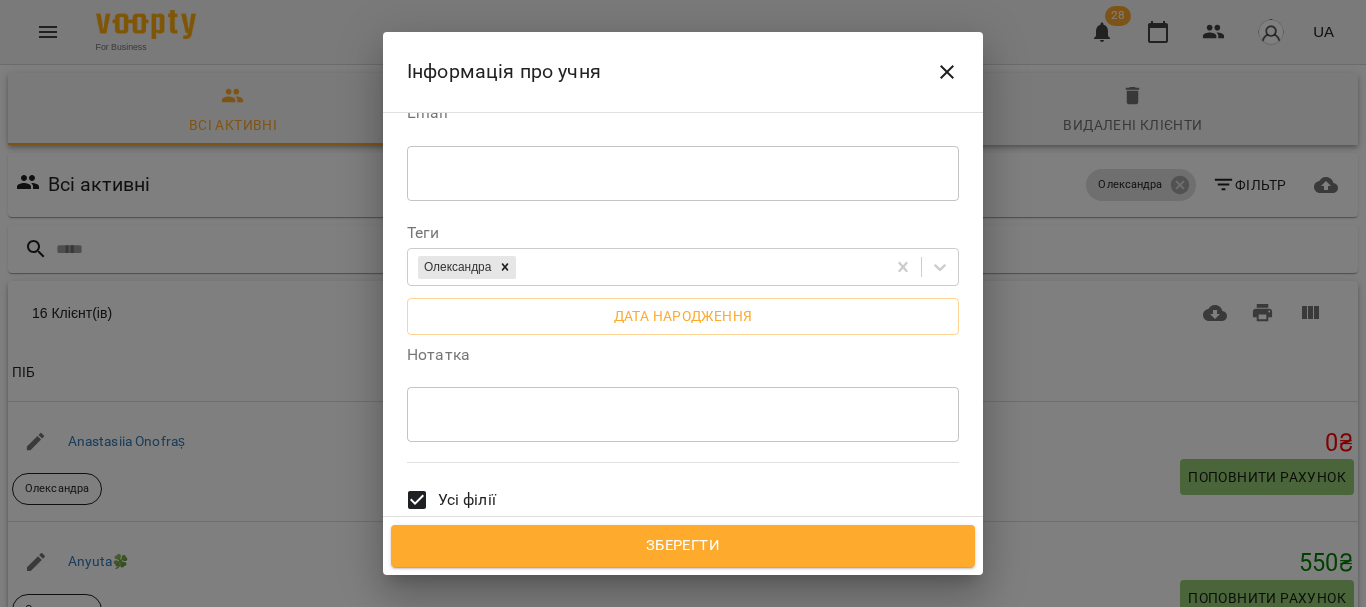 click on "* ​" at bounding box center (683, 414) 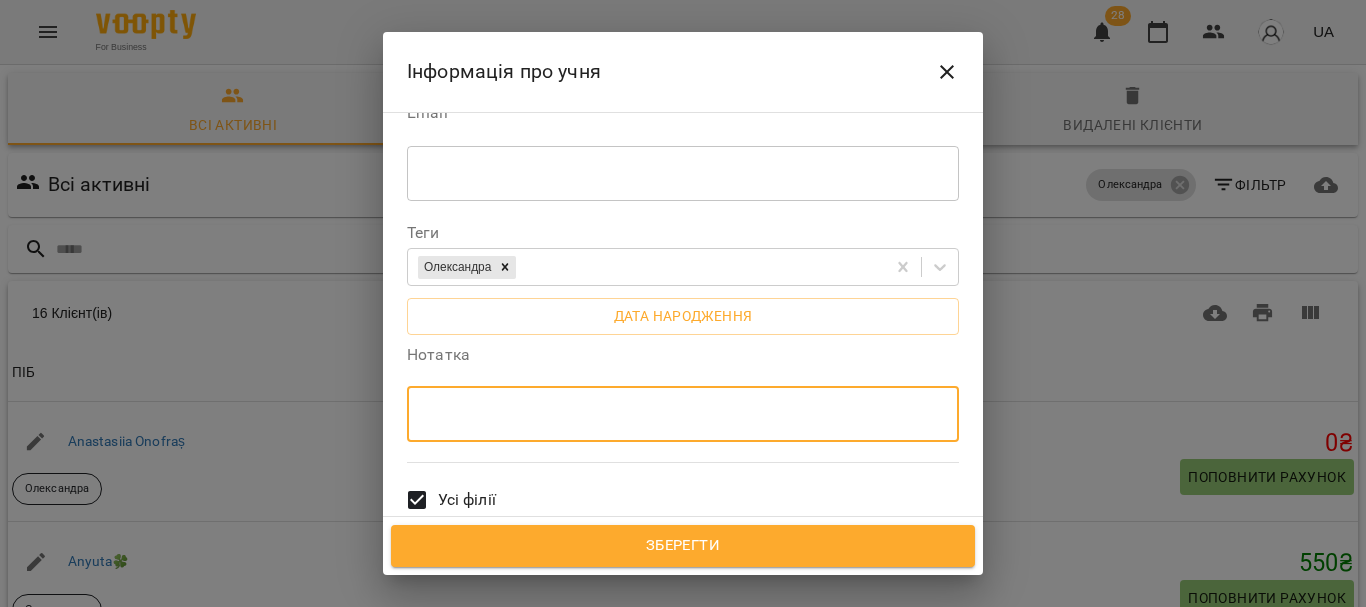 paste on "*********" 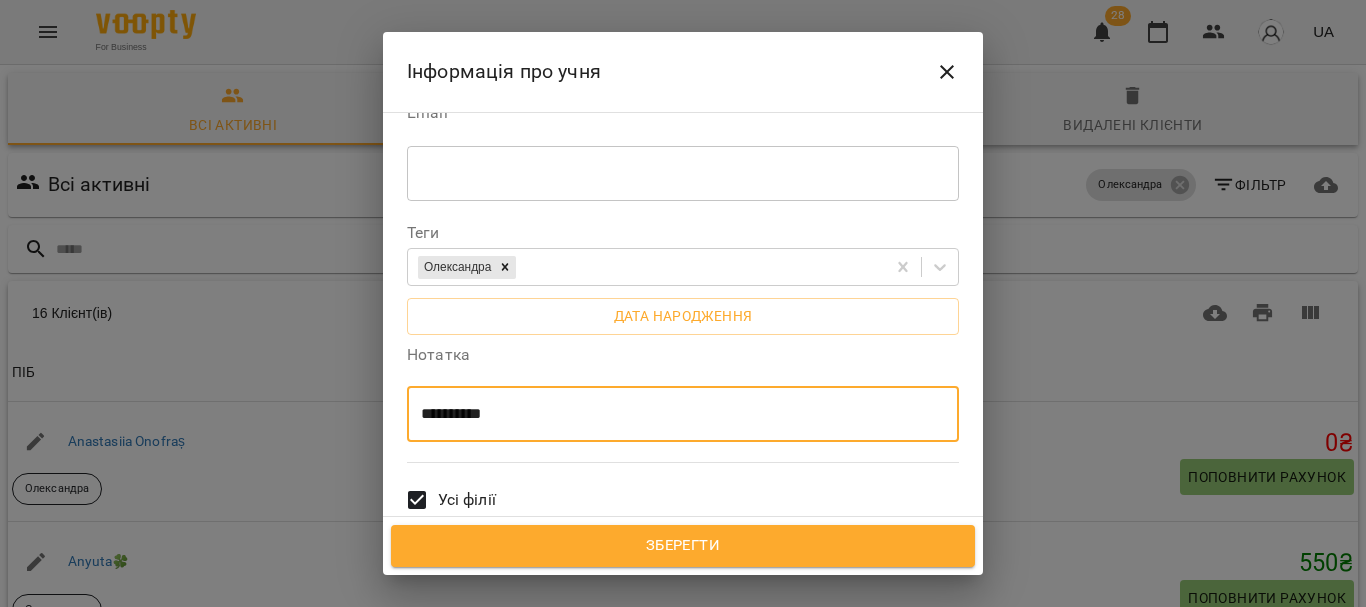 type on "*********" 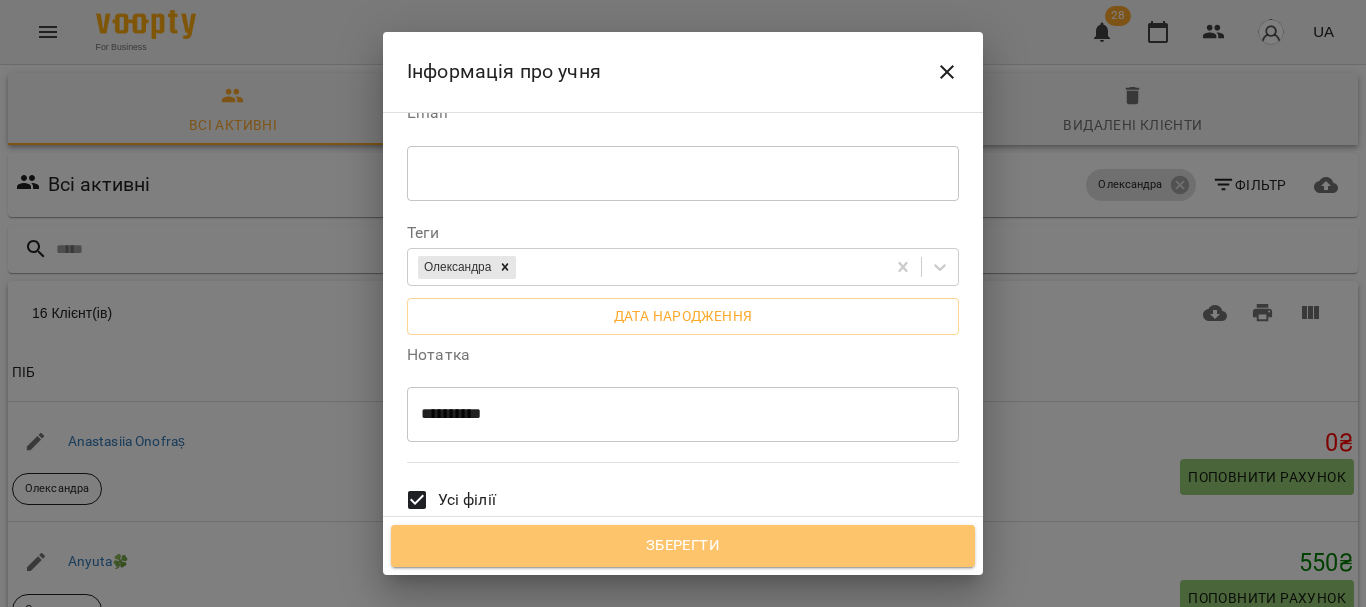 click on "Зберегти" at bounding box center [683, 546] 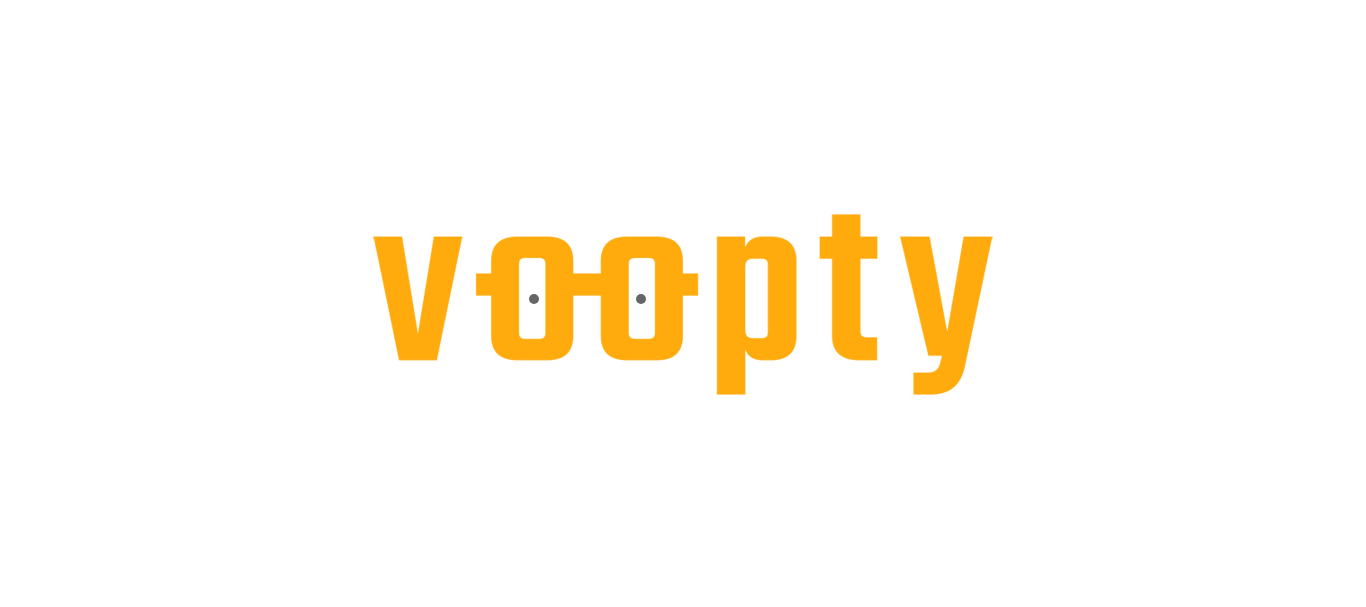scroll, scrollTop: 0, scrollLeft: 0, axis: both 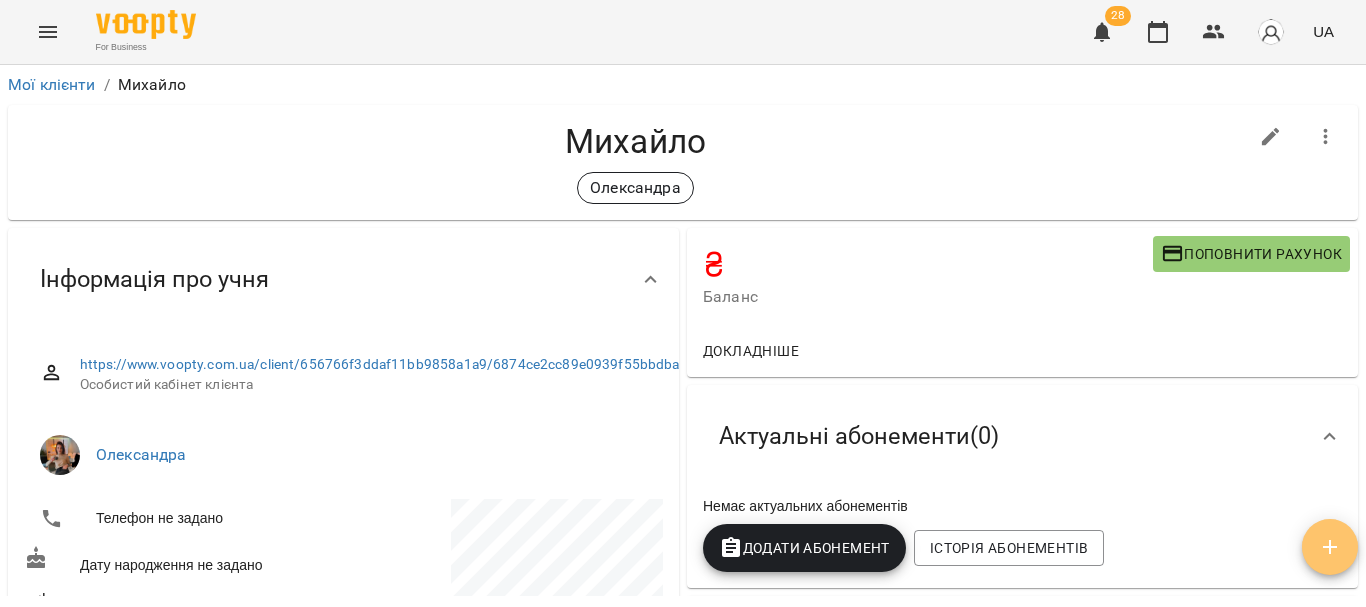 click at bounding box center (1330, 547) 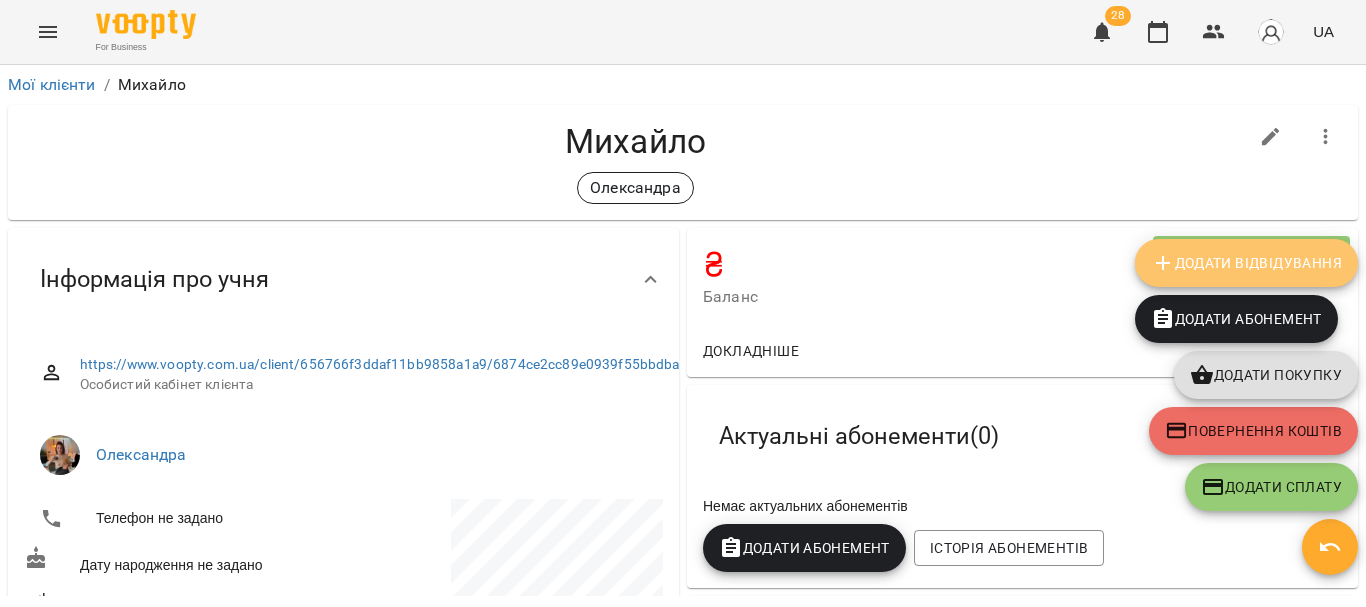 click on "Додати Відвідування" at bounding box center (1246, 263) 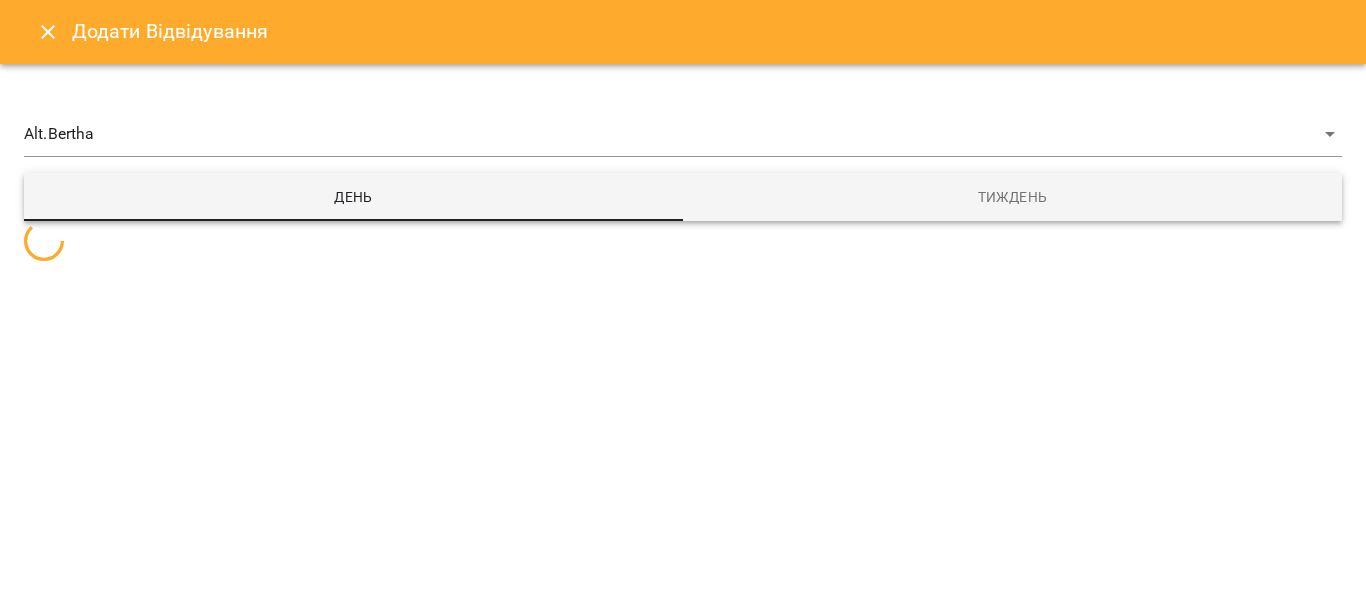select 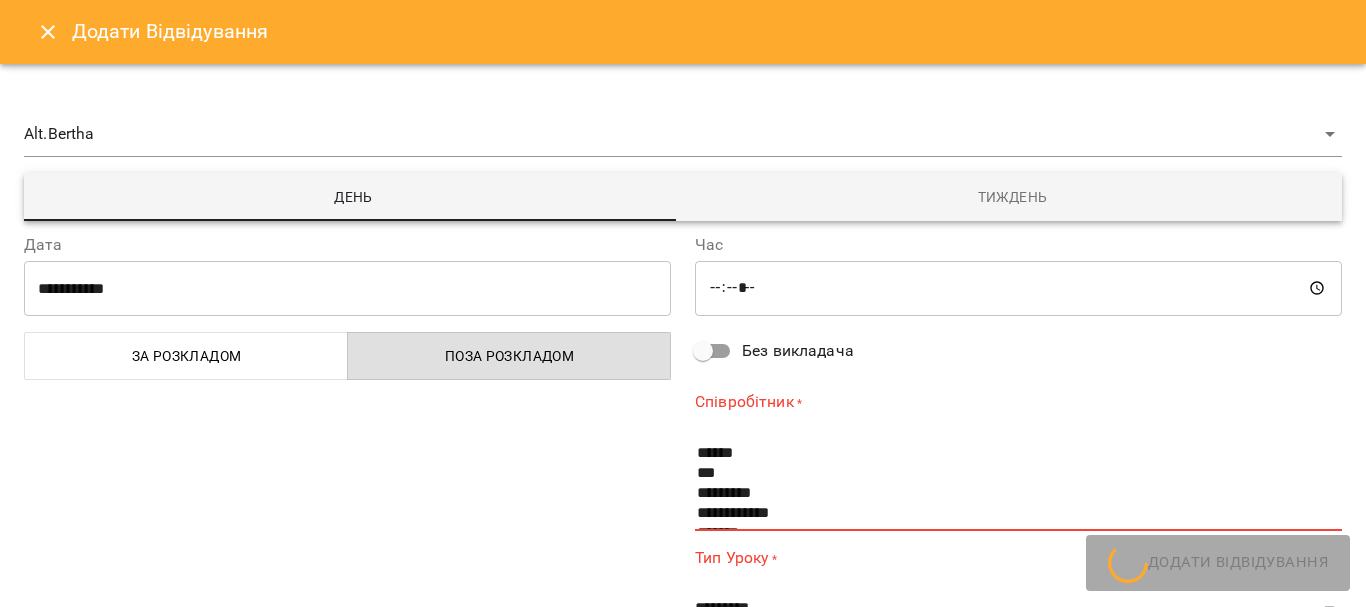 type on "*****" 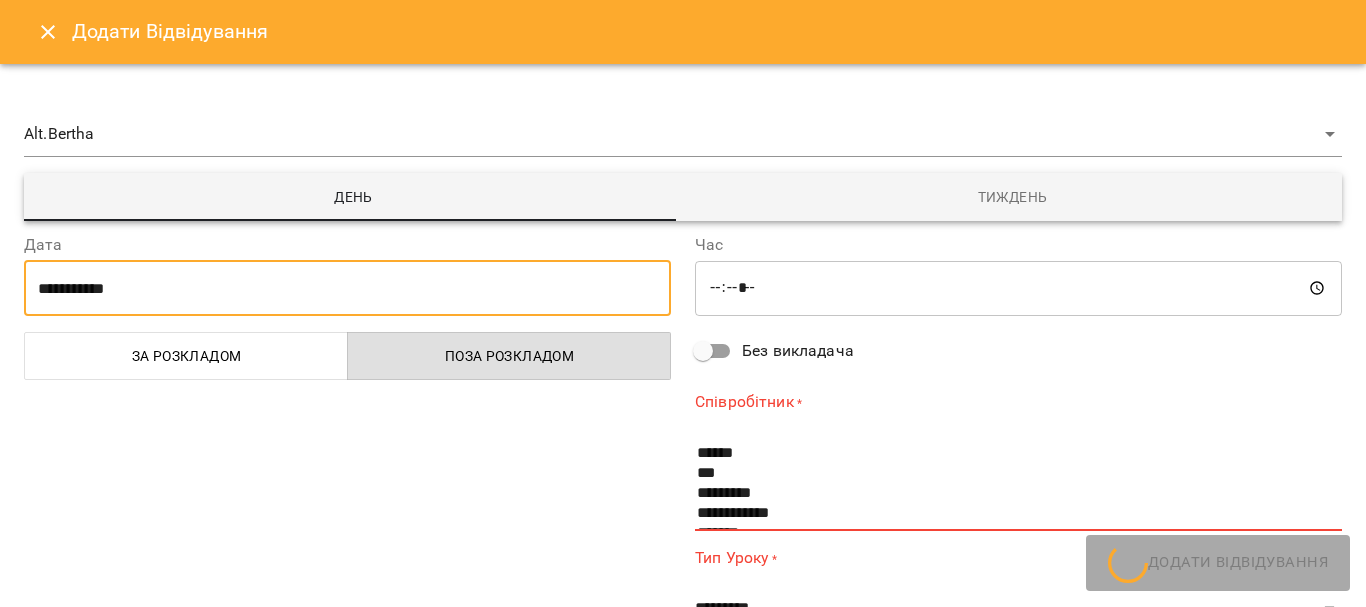 click on "**********" at bounding box center (347, 288) 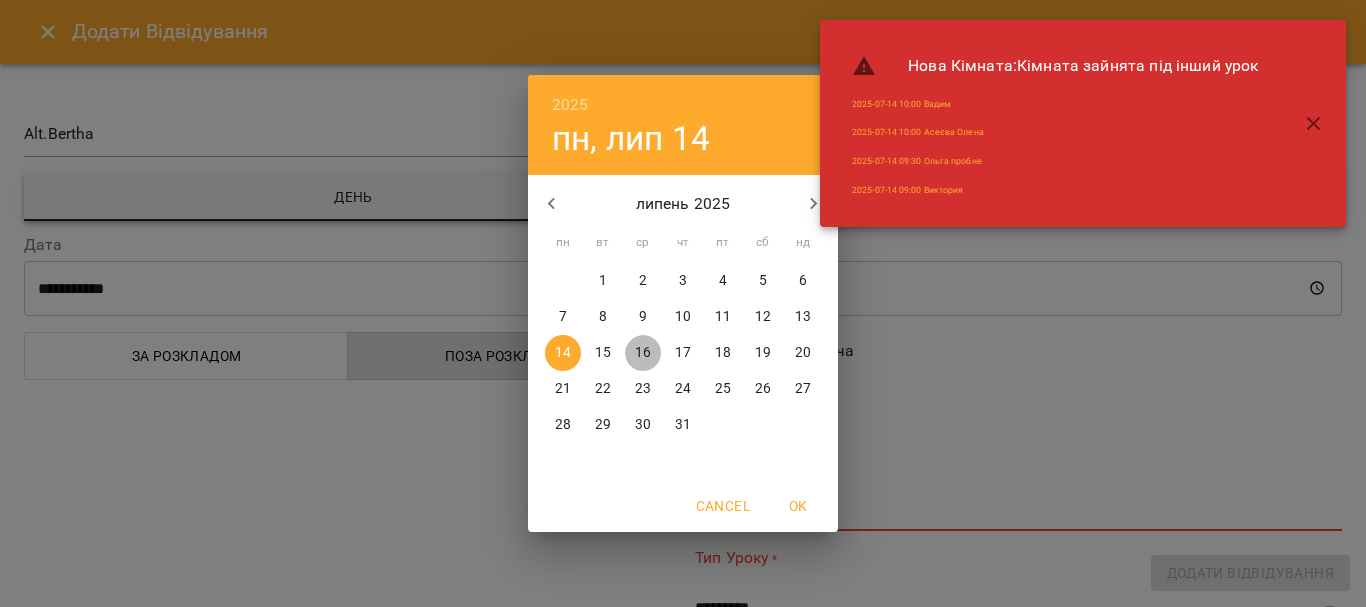 click on "16" at bounding box center (643, 353) 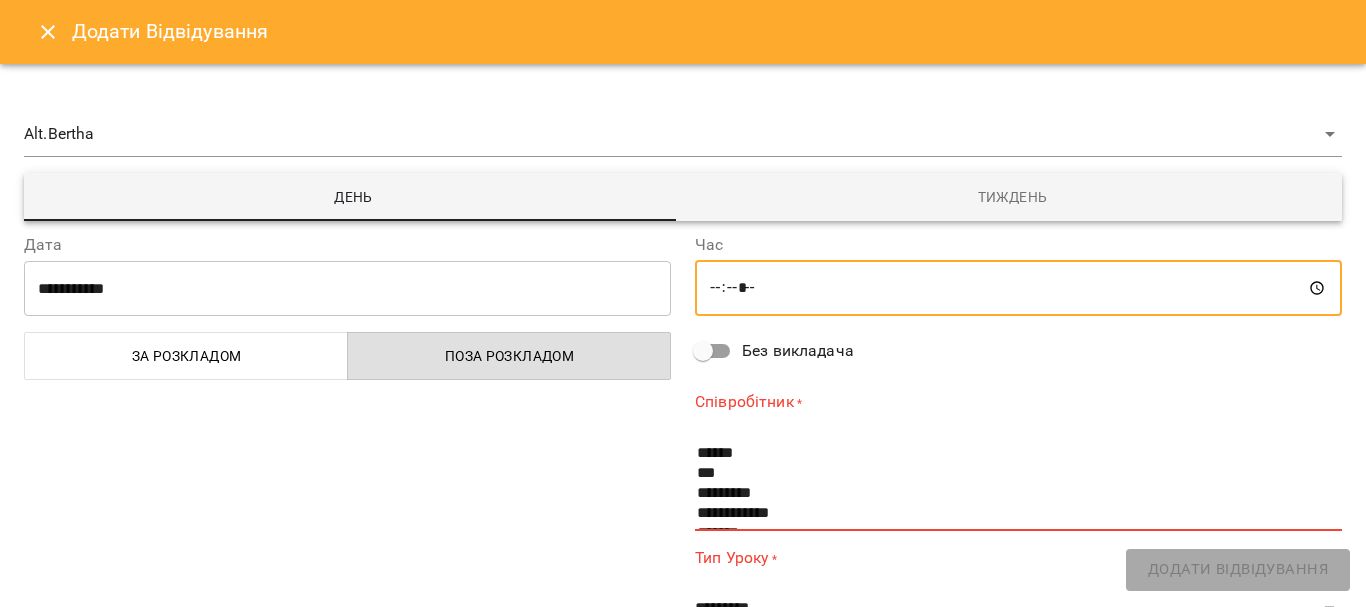 click on "*****" at bounding box center [1018, 288] 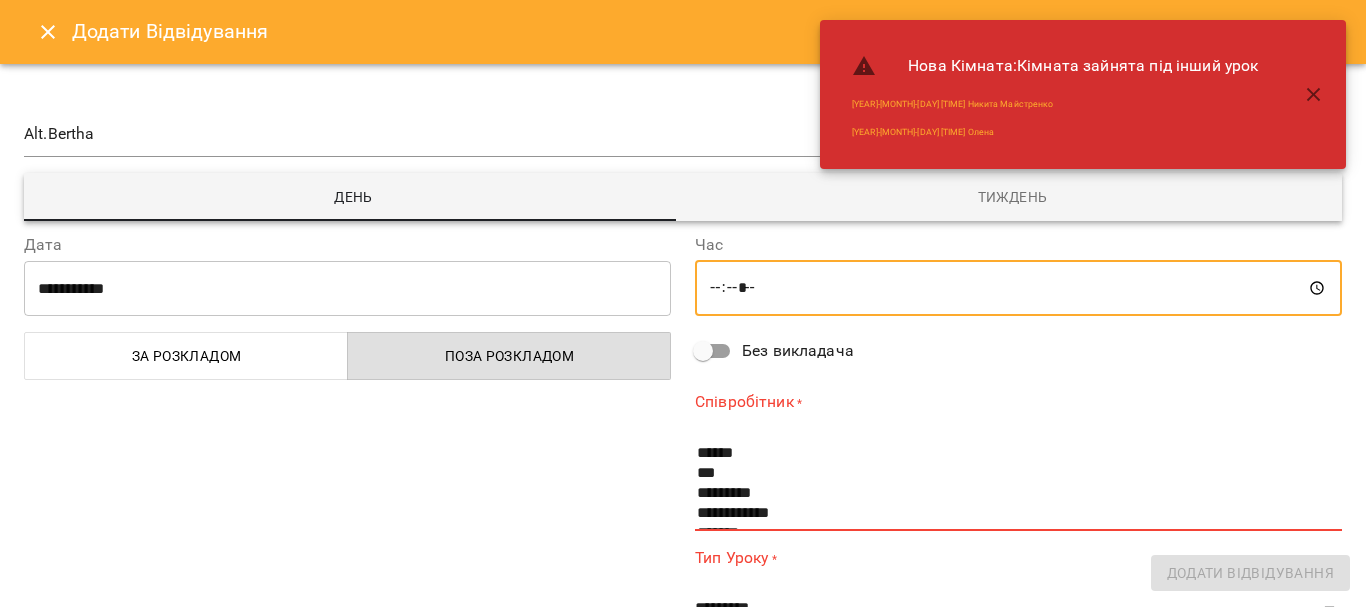 type on "*****" 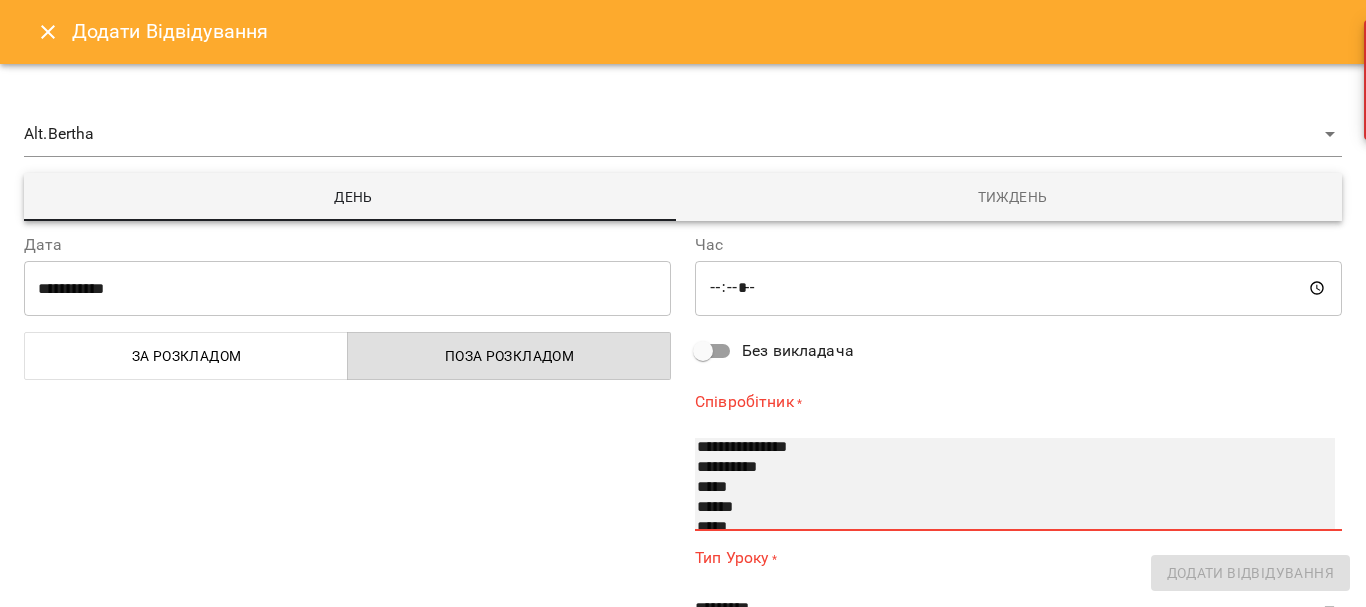 scroll, scrollTop: 427, scrollLeft: 0, axis: vertical 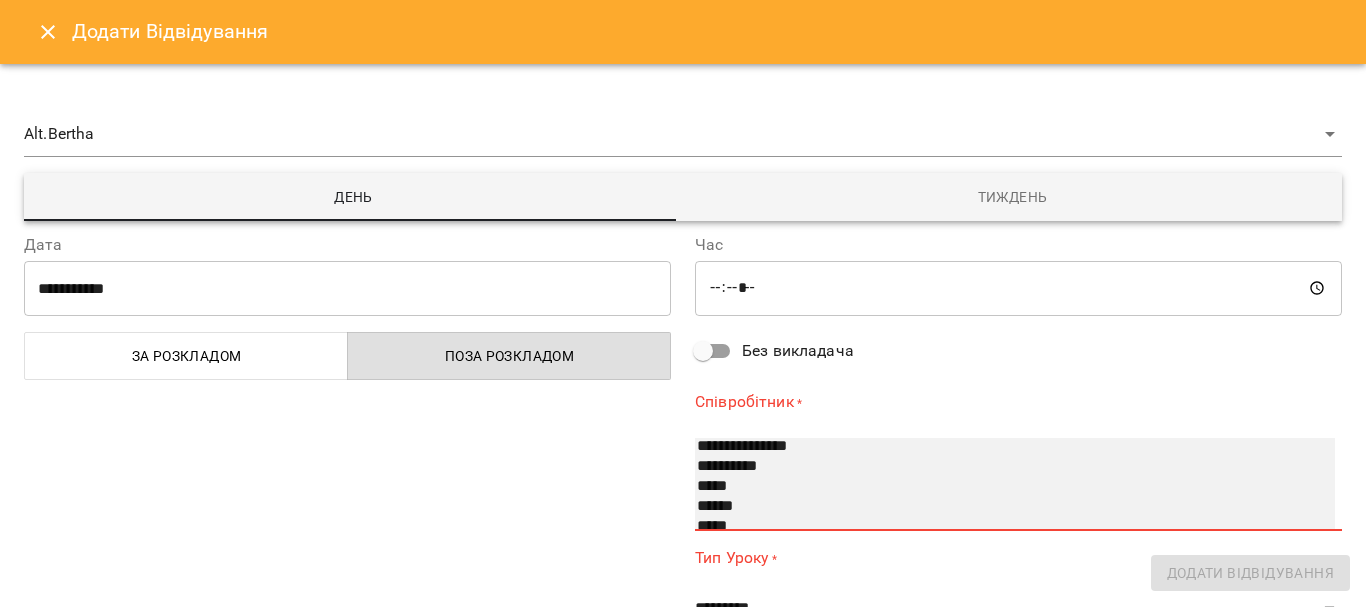 select on "**********" 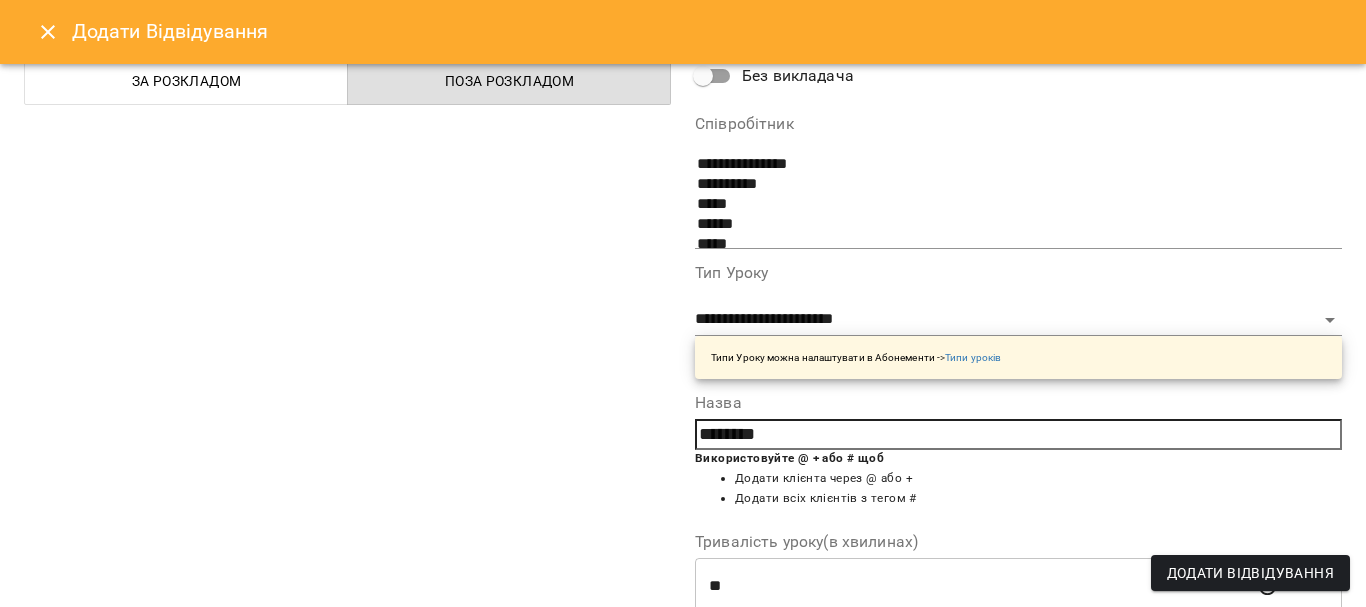 scroll, scrollTop: 298, scrollLeft: 0, axis: vertical 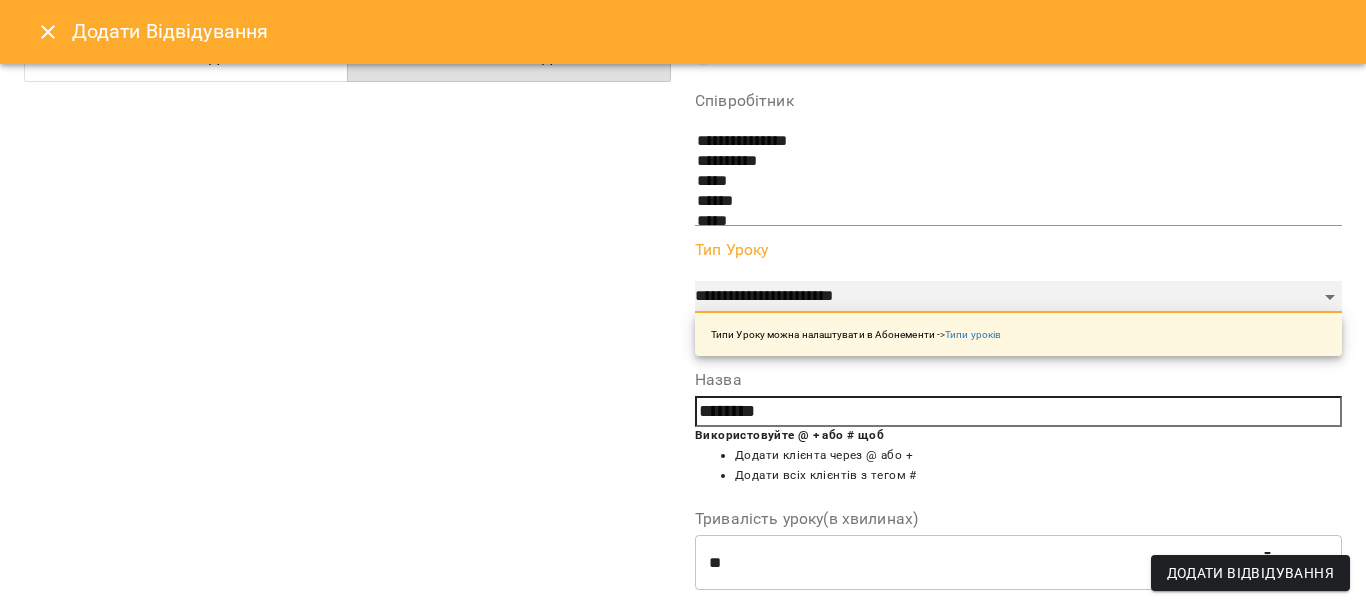 click on "**********" at bounding box center [1018, 297] 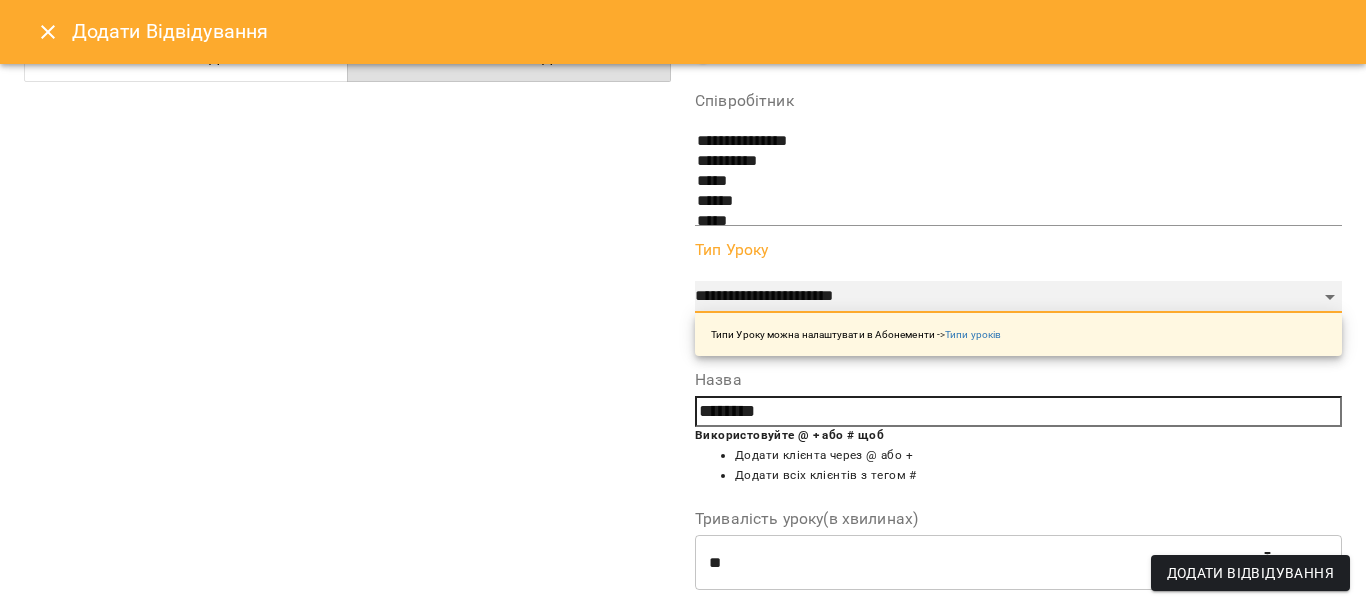 select on "**********" 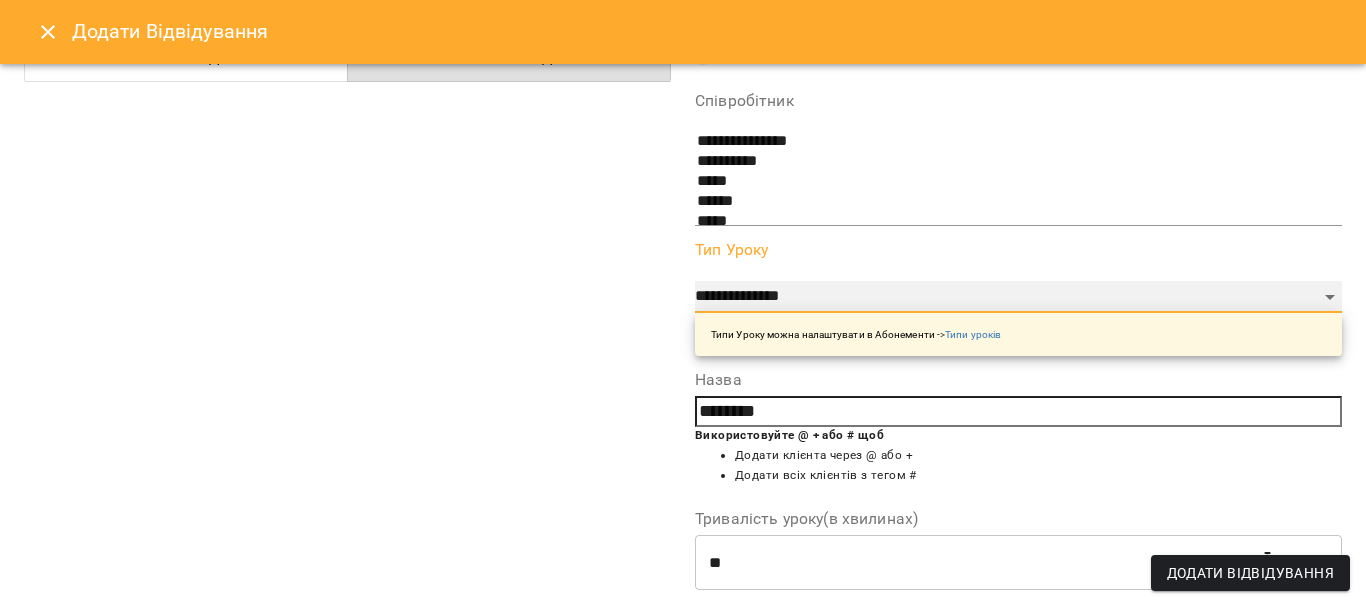 click on "**********" at bounding box center (1018, 297) 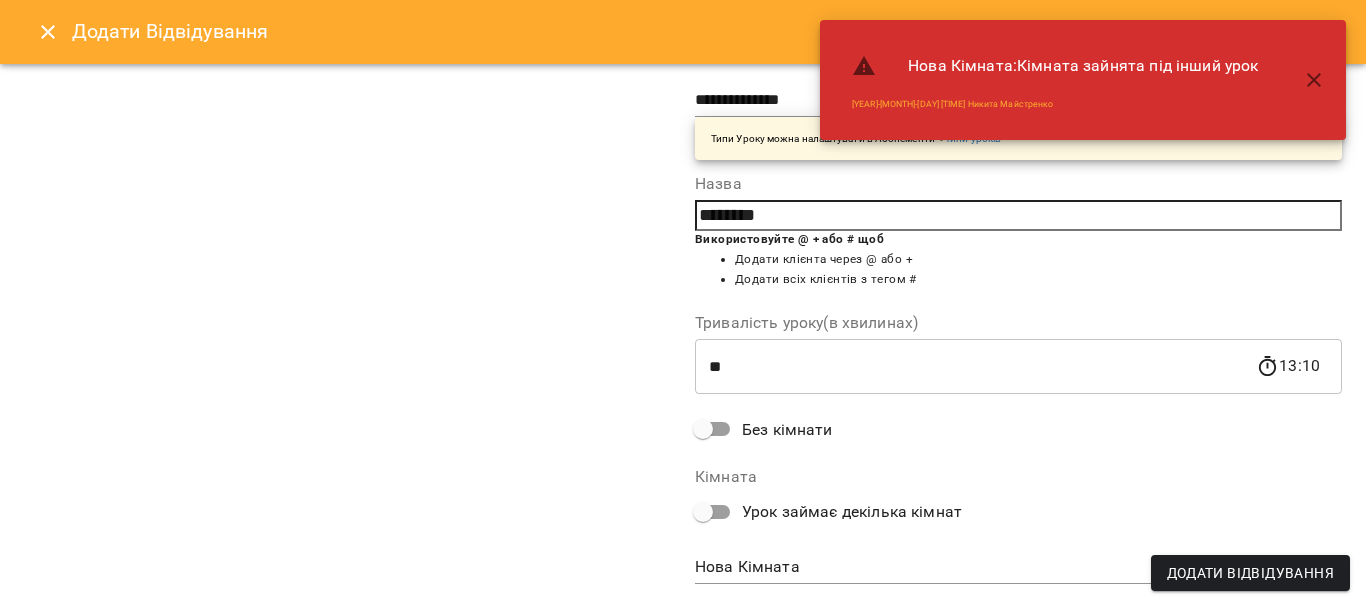 scroll, scrollTop: 539, scrollLeft: 0, axis: vertical 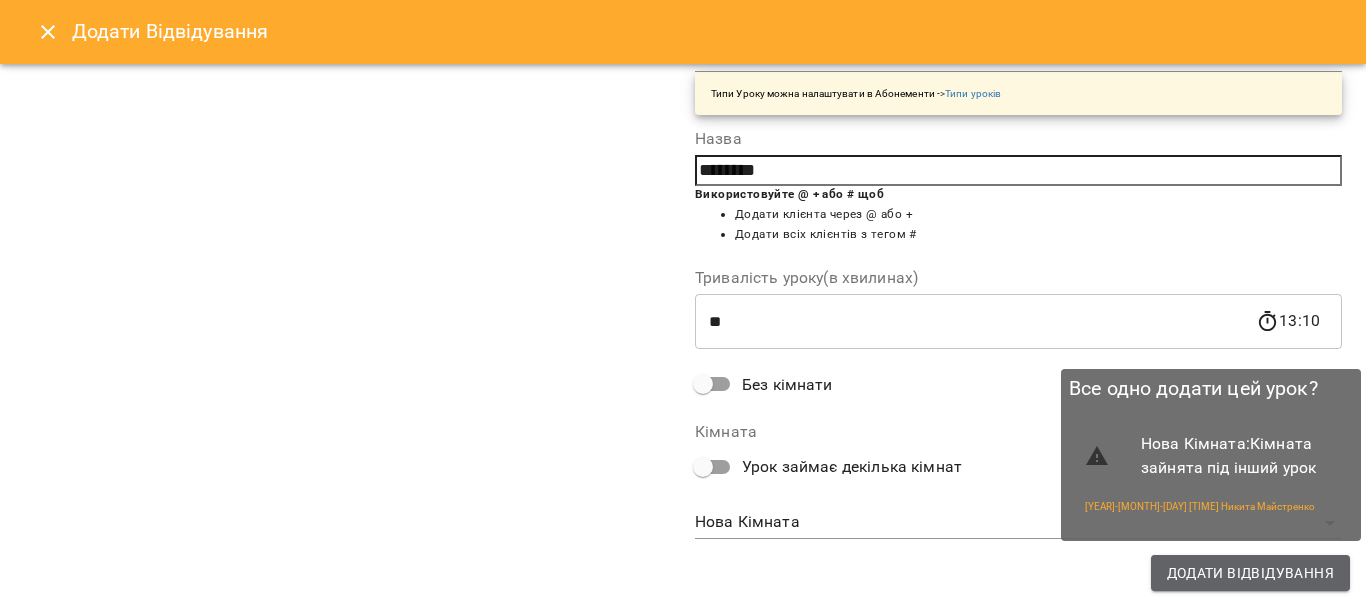 click on "Додати Відвідування" at bounding box center [1250, 573] 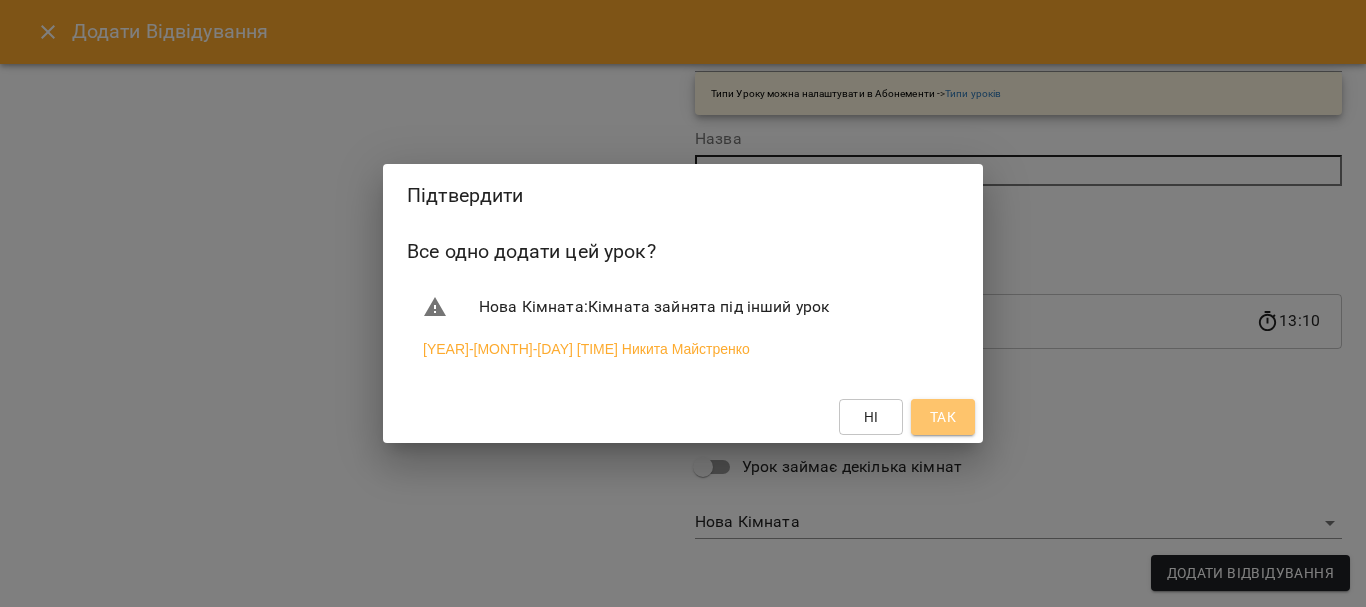 click on "Так" at bounding box center (943, 417) 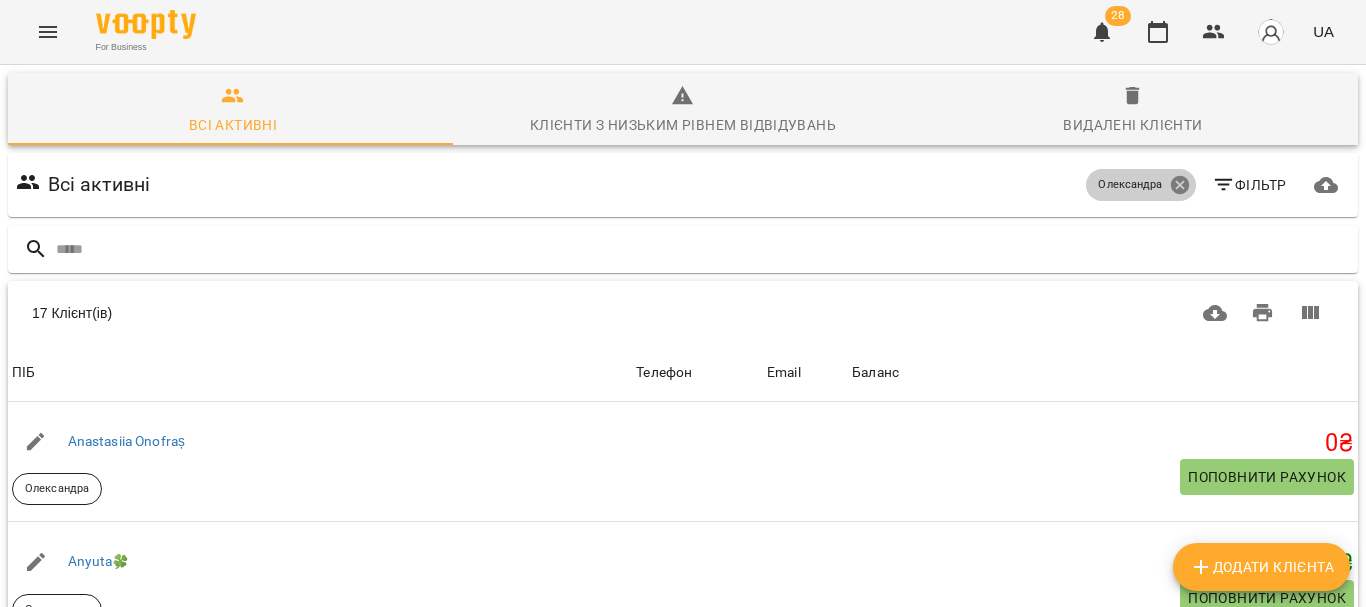 click 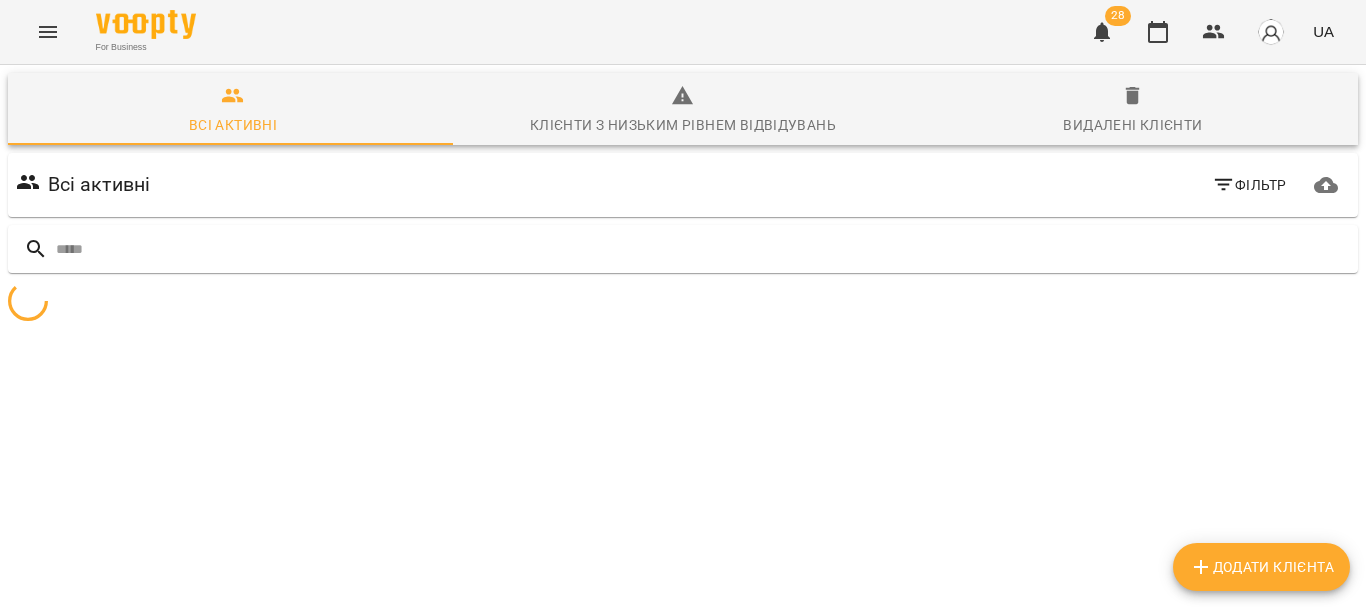 click on "Фільтр" at bounding box center [1249, 185] 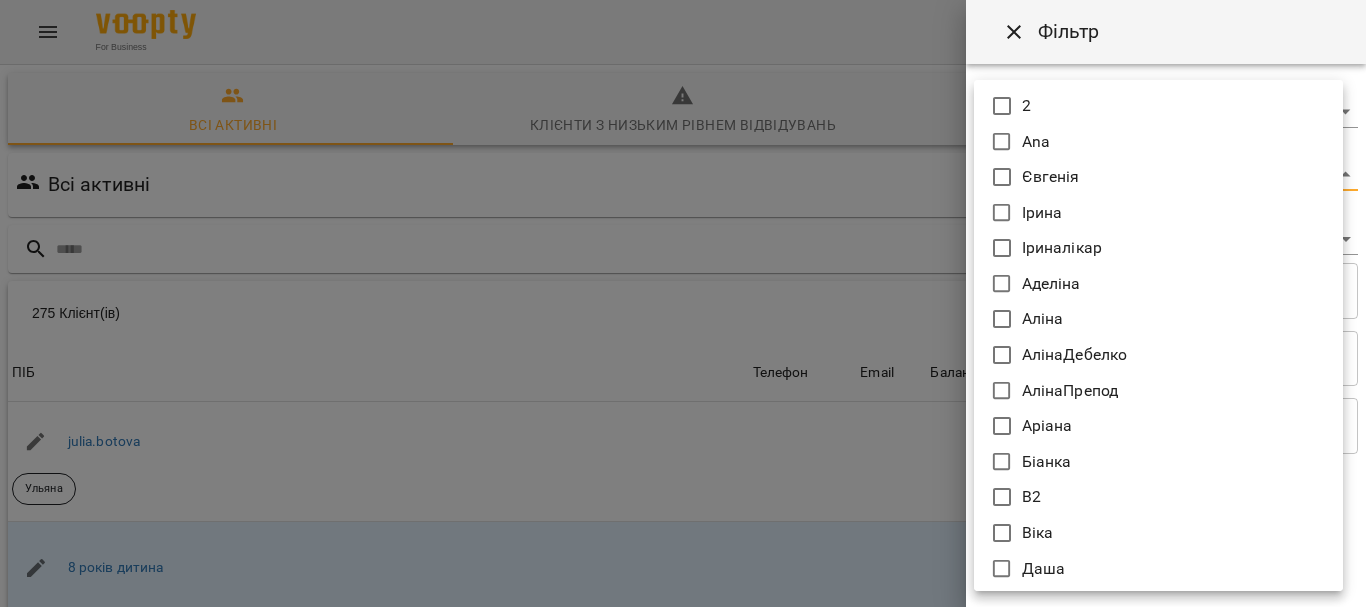 click on "For Business 28 UA Всі активні Клієнти з низьким рівнем відвідувань Видалені клієнти   Всі активні Фільтр 275   Клієнт(ів) 275   Клієнт(ів) ПІБ Телефон Email Баланс ПІБ  julia.botova Ульяна Телефон Email Баланс 0 ₴ Поповнити рахунок ПІБ 8 років дитина Телефон Email Баланс 0 ₴ Поповнити рахунок ПІБ Alexander Ліана Телефон Email Баланс 0 ₴ Поповнити рахунок ПІБ Alisa 45 minute Аделіна Телефон Email Баланс -4050 ₴ Поповнити рахунок ПІБ Alona Oliinyk Ульяна Телефон Email Баланс 0 ₴ Поповнити рахунок ПІБ Anastasiia Kondrashevska  Настя Телефон Email Баланс 0 ₴ Поповнити рахунок ПІБ Anastasiia Onofraș 0" at bounding box center (683, 522) 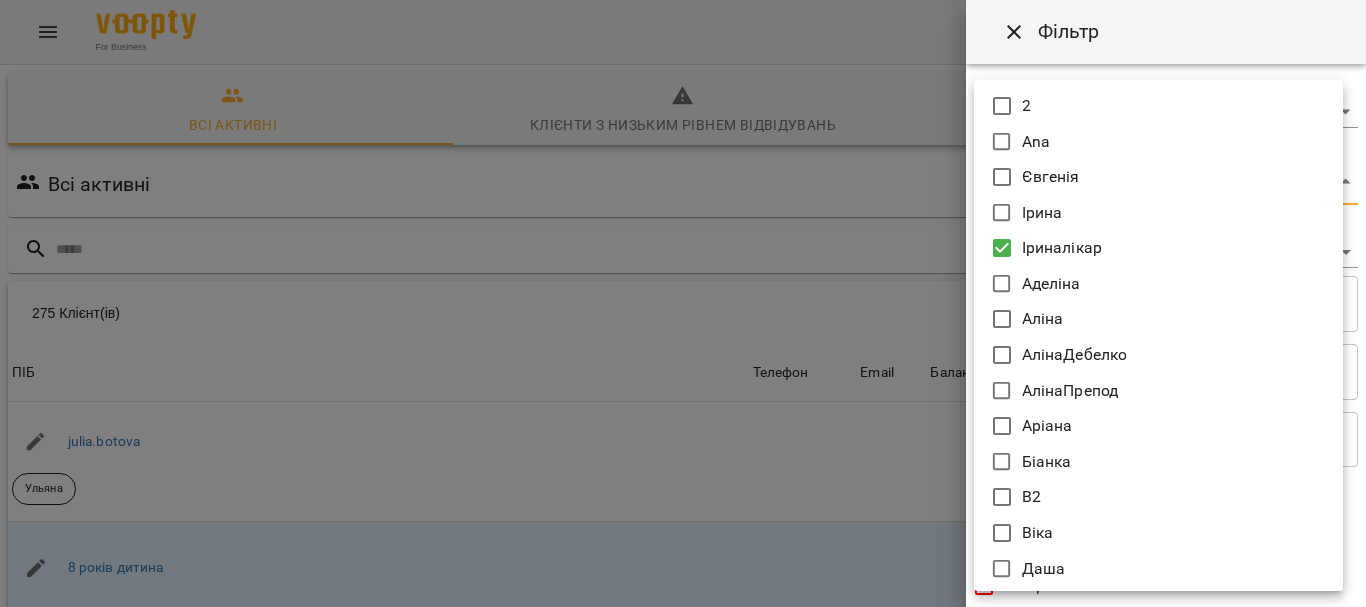 click at bounding box center [683, 303] 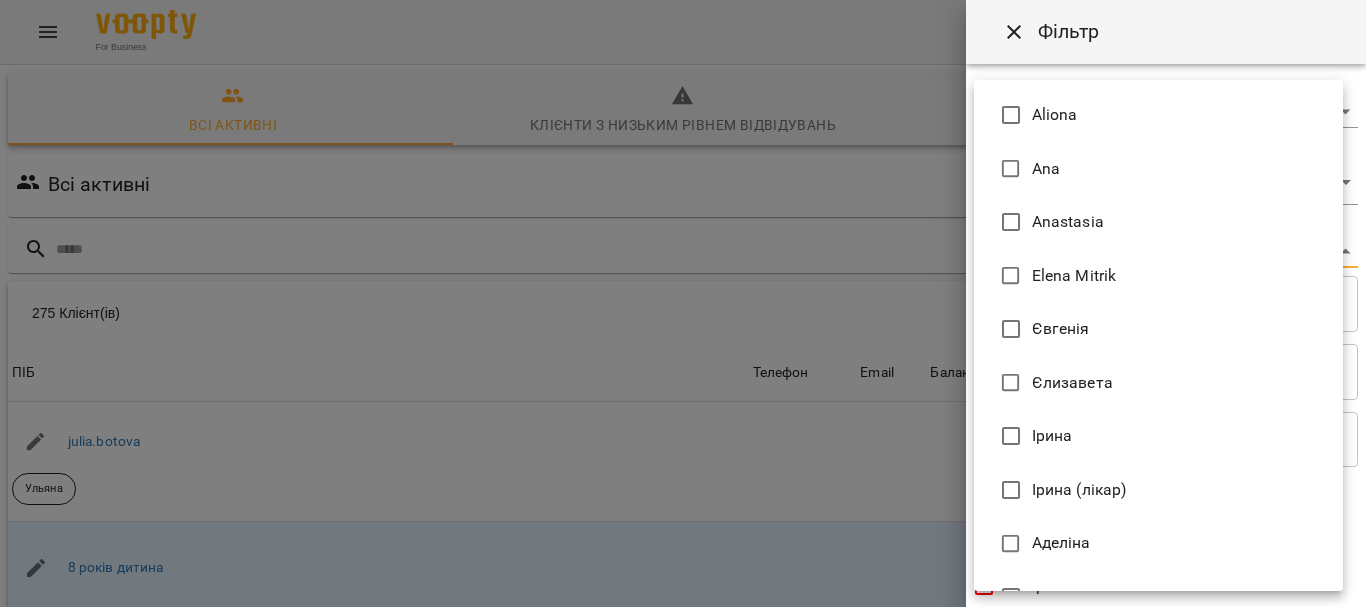 click on "For Business 28 UA Всі активні Клієнти з низьким рівнем відвідувань Видалені клієнти   Всі активні Іриналікар Фільтр 275   Клієнт(ів) 275   Клієнт(ів) ПІБ Телефон Email Баланс ПІБ  julia.botova Ульяна Телефон Email Баланс 0 ₴ Поповнити рахунок ПІБ 8 років дитина Телефон Email Баланс 0 ₴ Поповнити рахунок ПІБ Alexander Ліана Телефон Email Баланс 0 ₴ Поповнити рахунок ПІБ Alisa 45 minute Аделіна Телефон Email Баланс -4050 ₴ Поповнити рахунок ПІБ Alona Oliinyk Ульяна Телефон Email Баланс 0 ₴ Поповнити рахунок ПІБ Anastasiia Kondrashevska  Настя Телефон Email Баланс 0 ₴ Поповнити рахунок ПІБ" at bounding box center (683, 522) 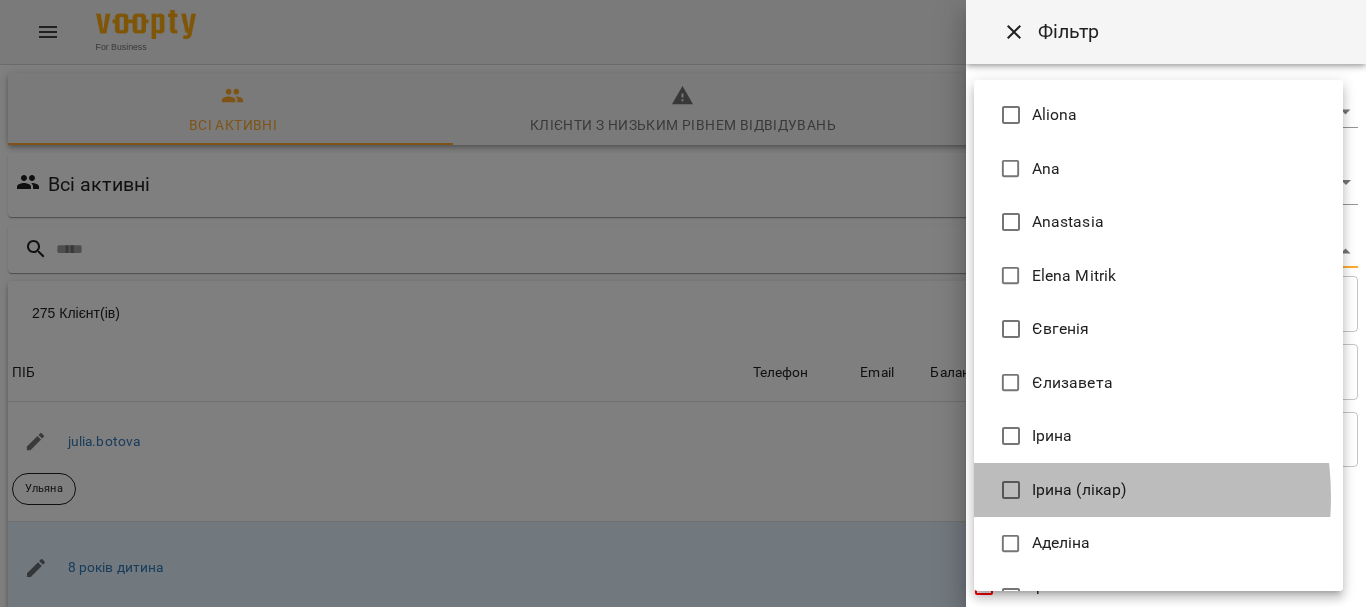 click on "Ірина (лікар)" at bounding box center (1079, 490) 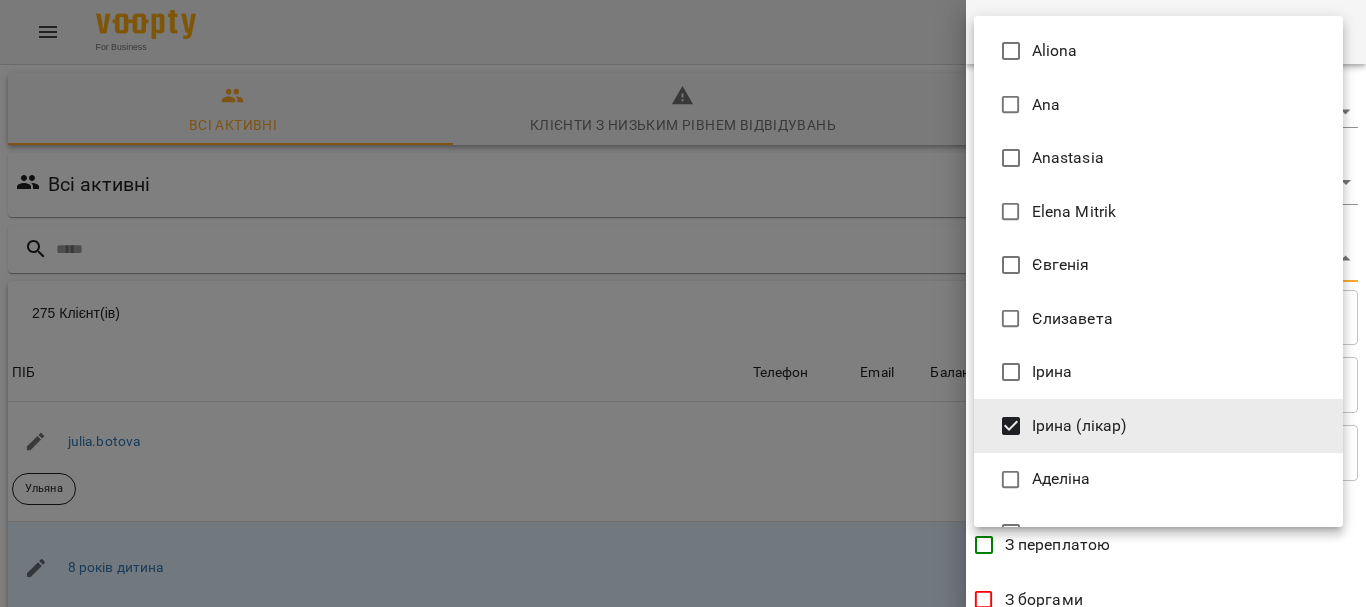 click at bounding box center (683, 303) 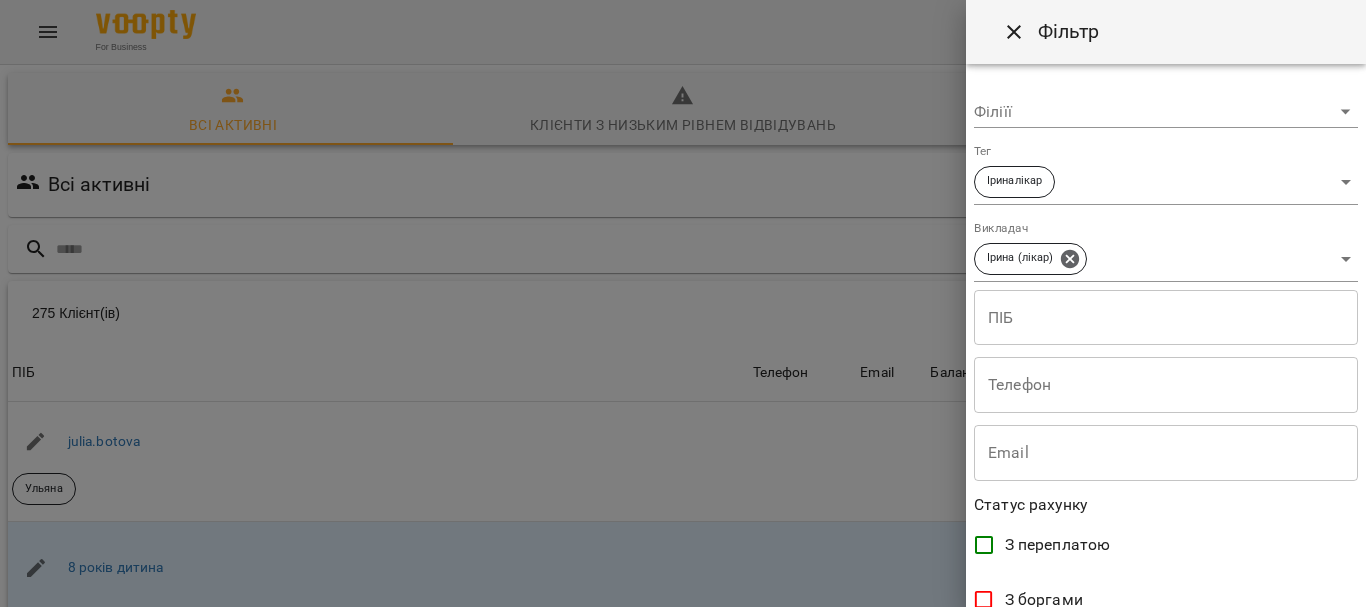 scroll, scrollTop: 533, scrollLeft: 0, axis: vertical 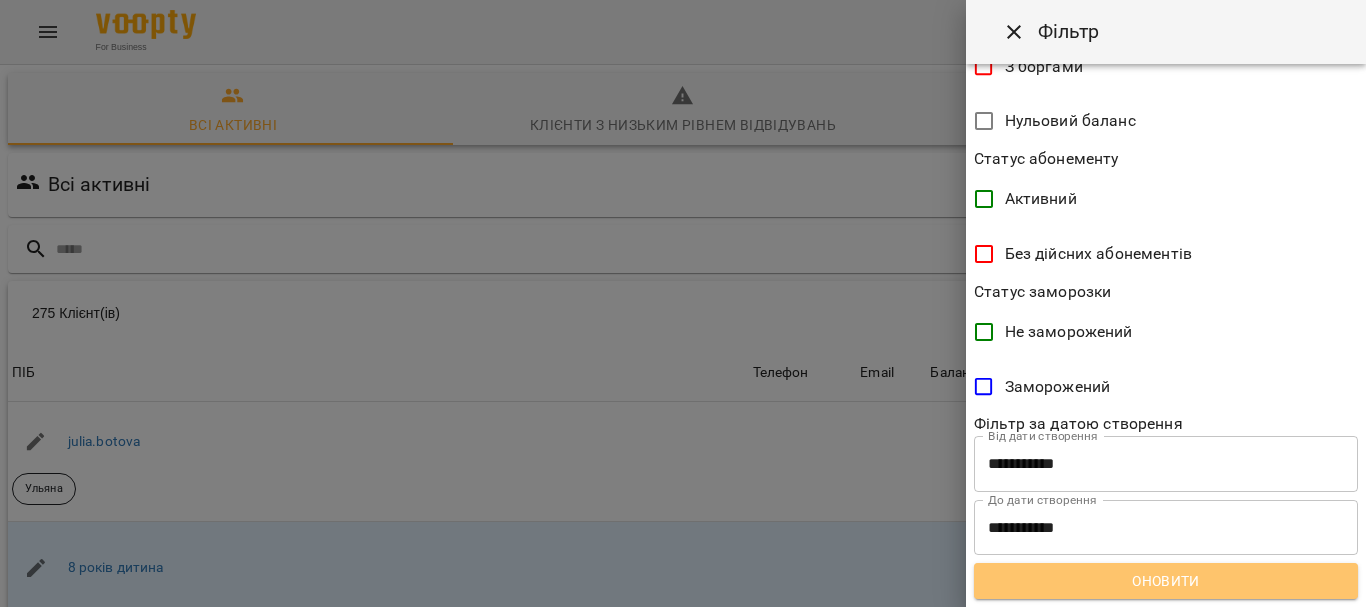click on "Оновити" at bounding box center (1166, 581) 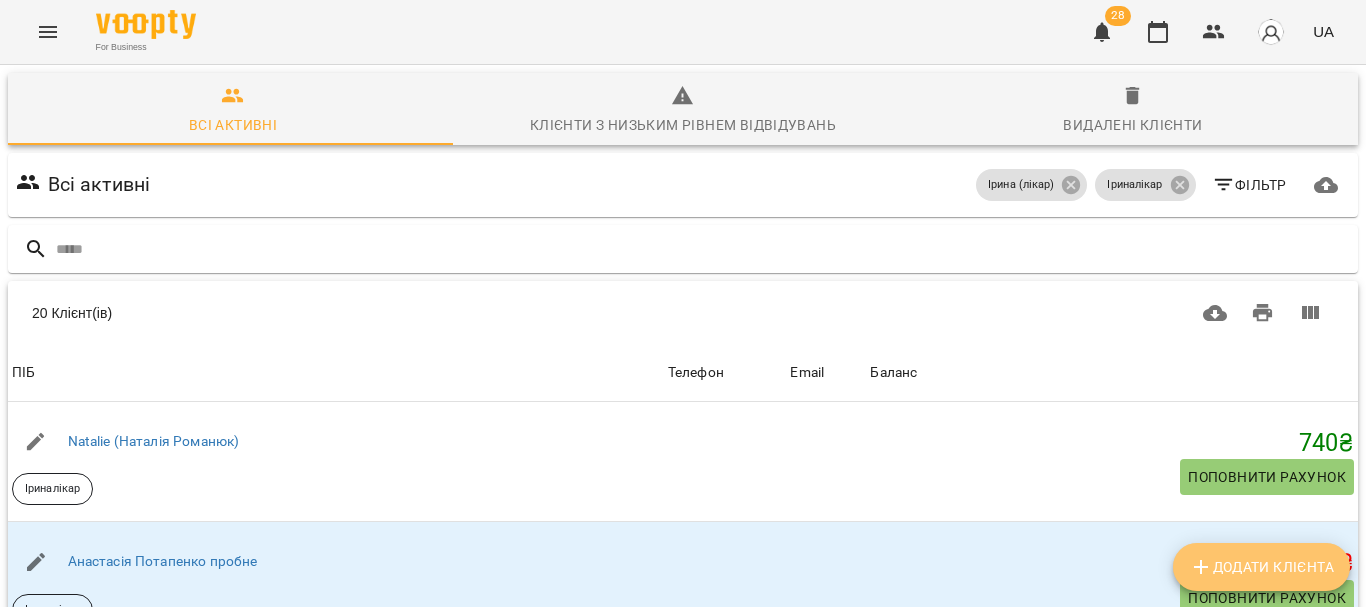 click on "Додати клієнта" at bounding box center [1261, 567] 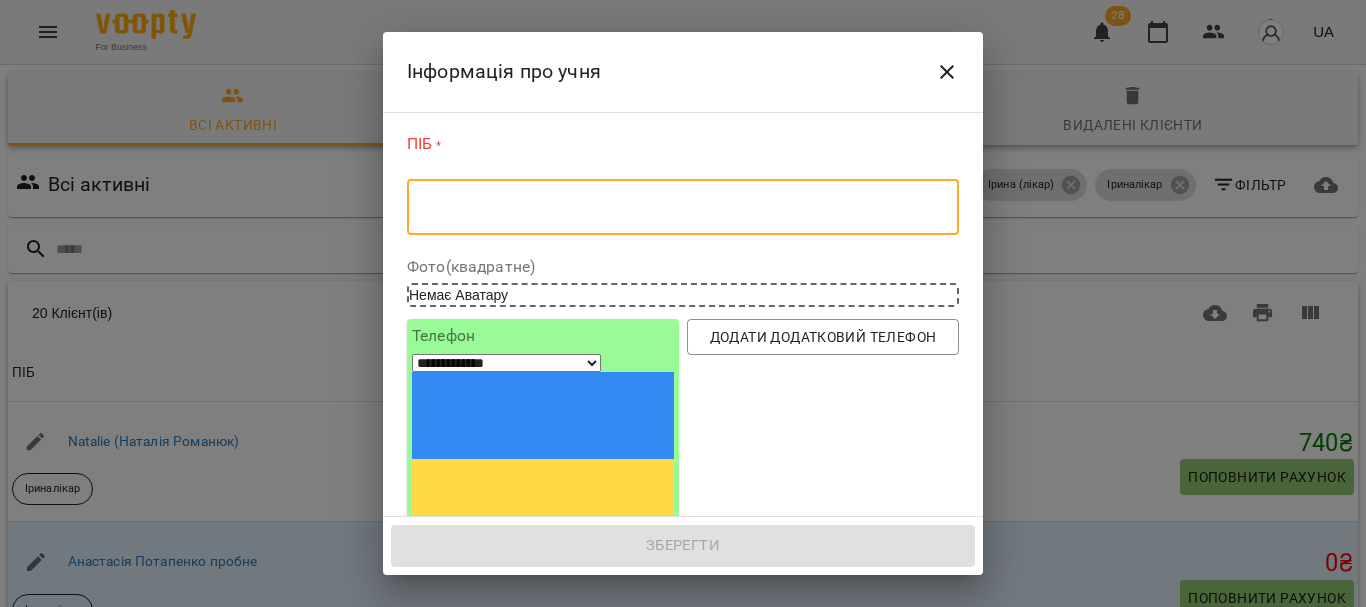 click at bounding box center (683, 207) 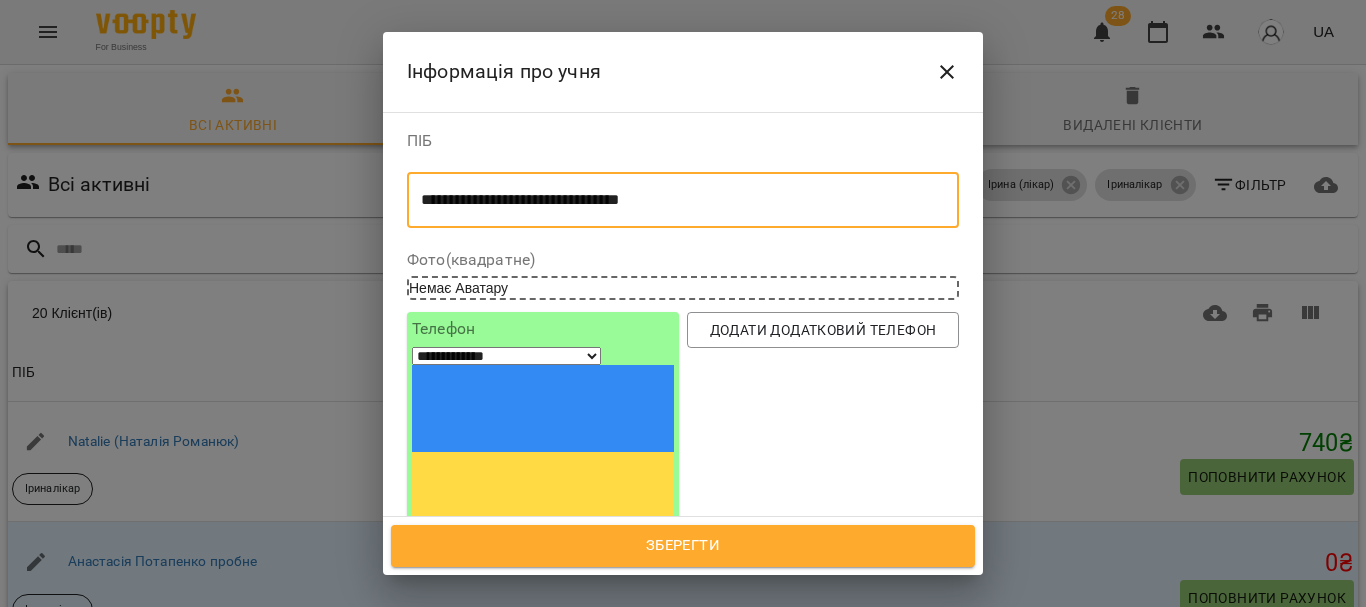 type on "**********" 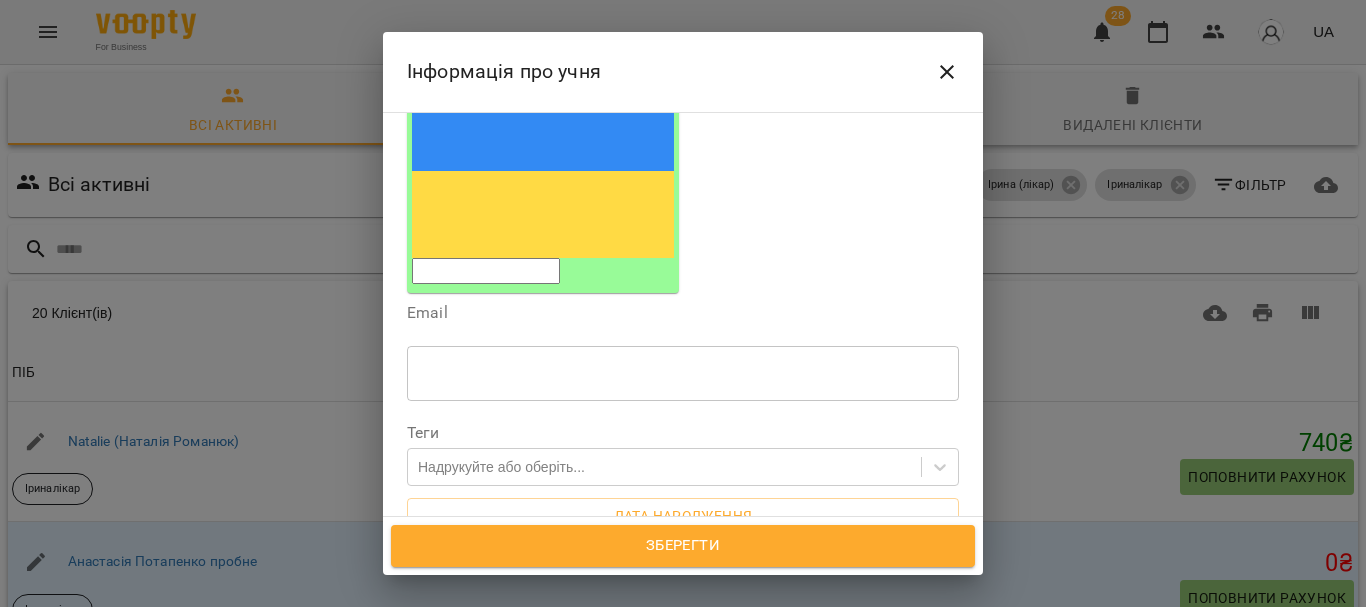 scroll, scrollTop: 300, scrollLeft: 0, axis: vertical 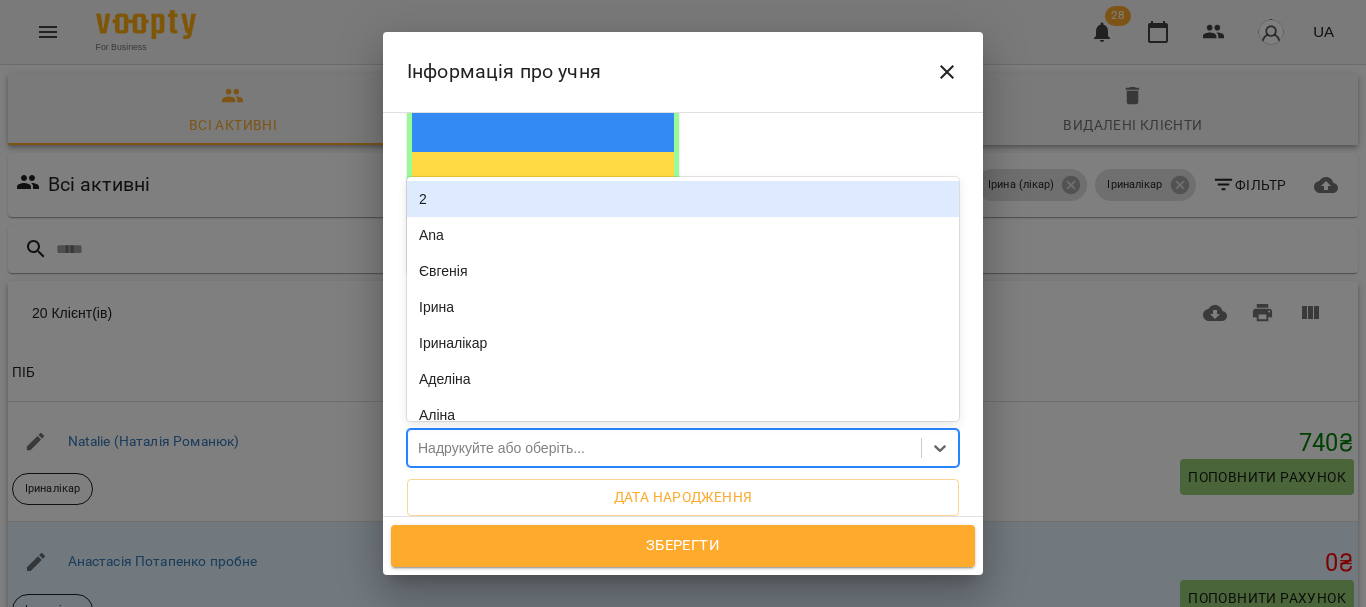 click on "Надрукуйте або оберіть..." at bounding box center (664, 448) 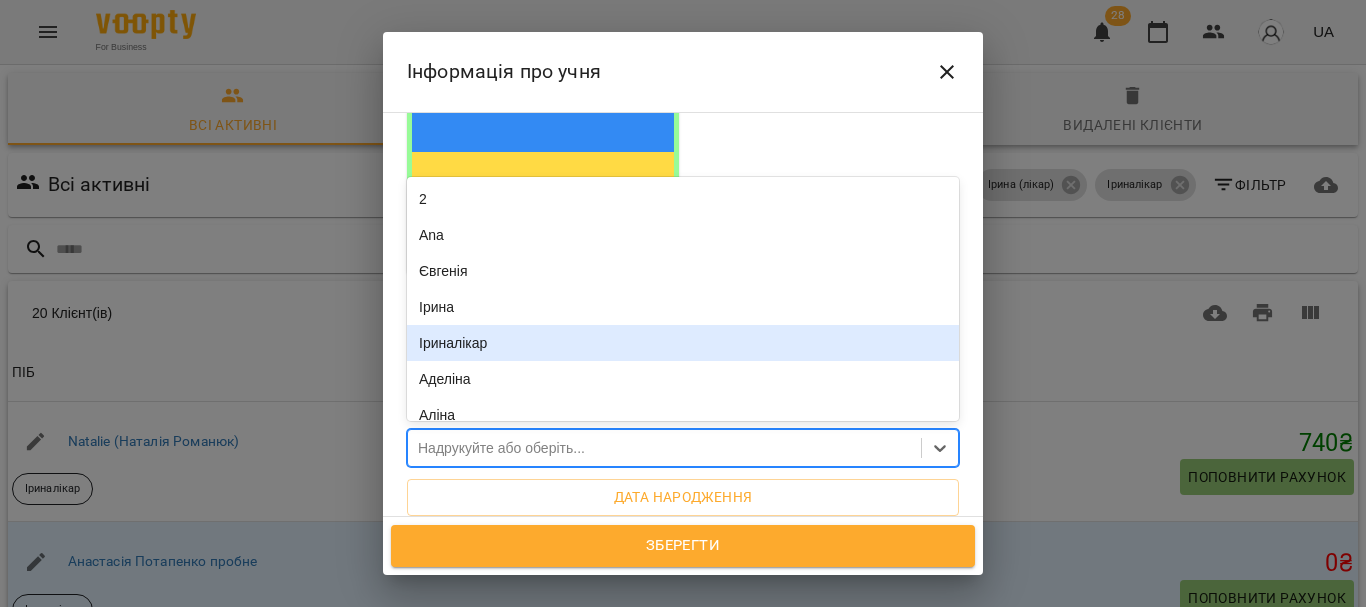 click on "Іриналікар" at bounding box center (683, 343) 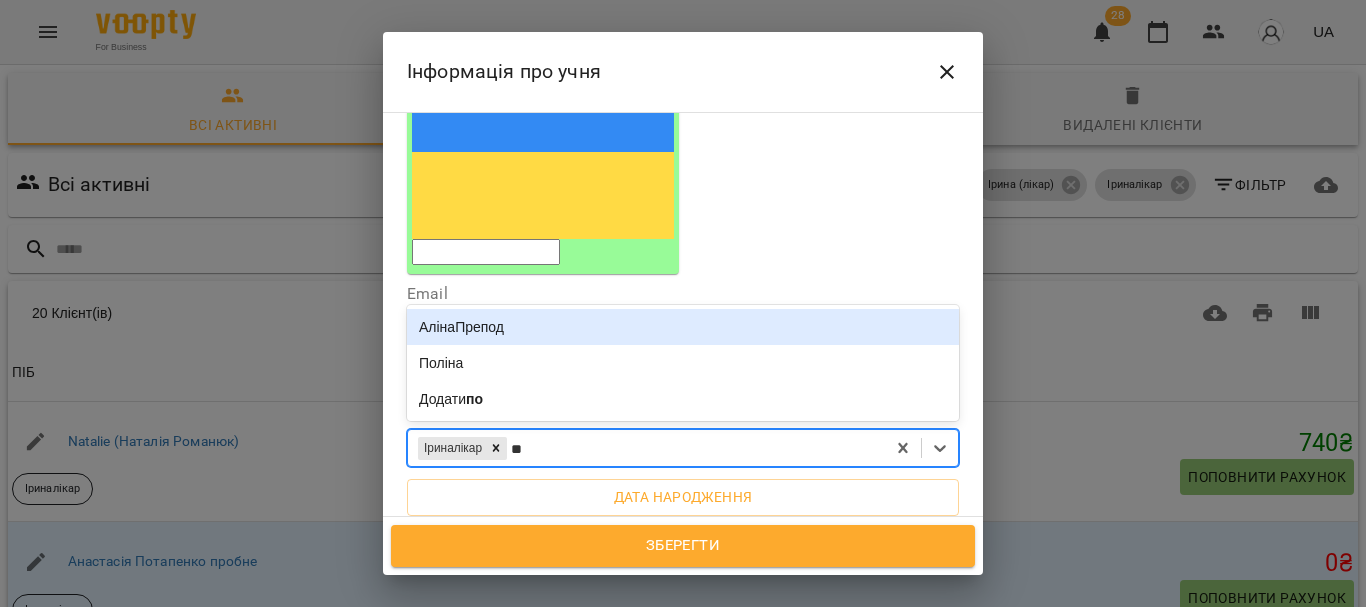 type on "*" 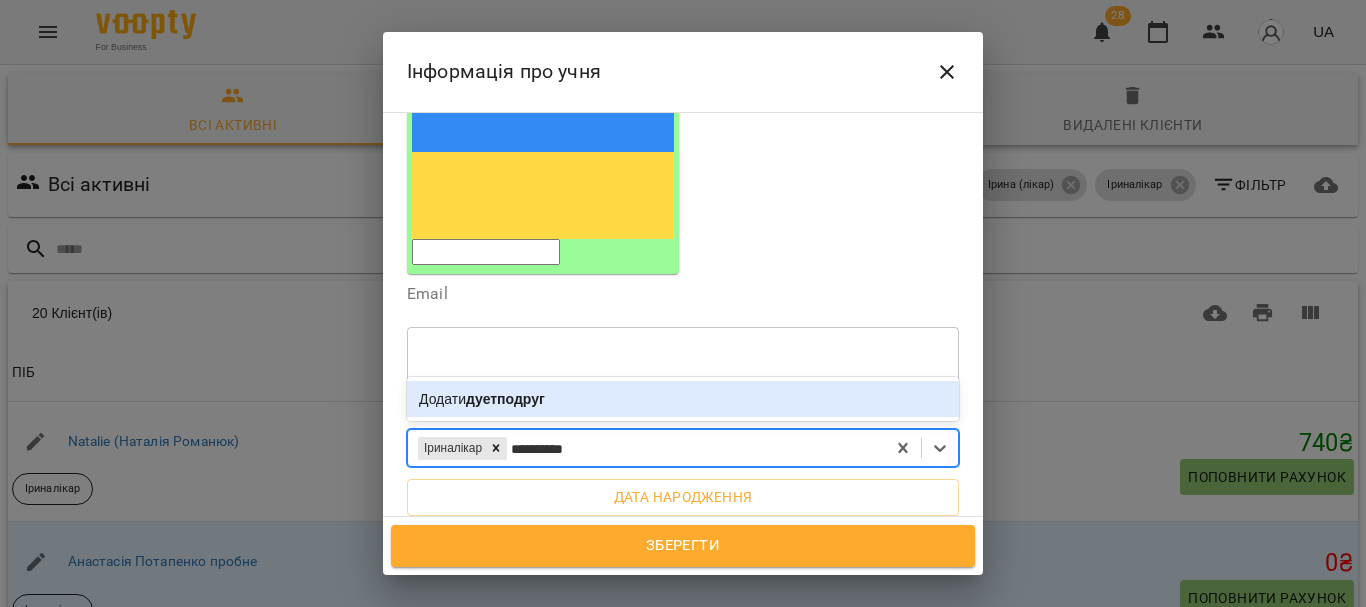 type on "**********" 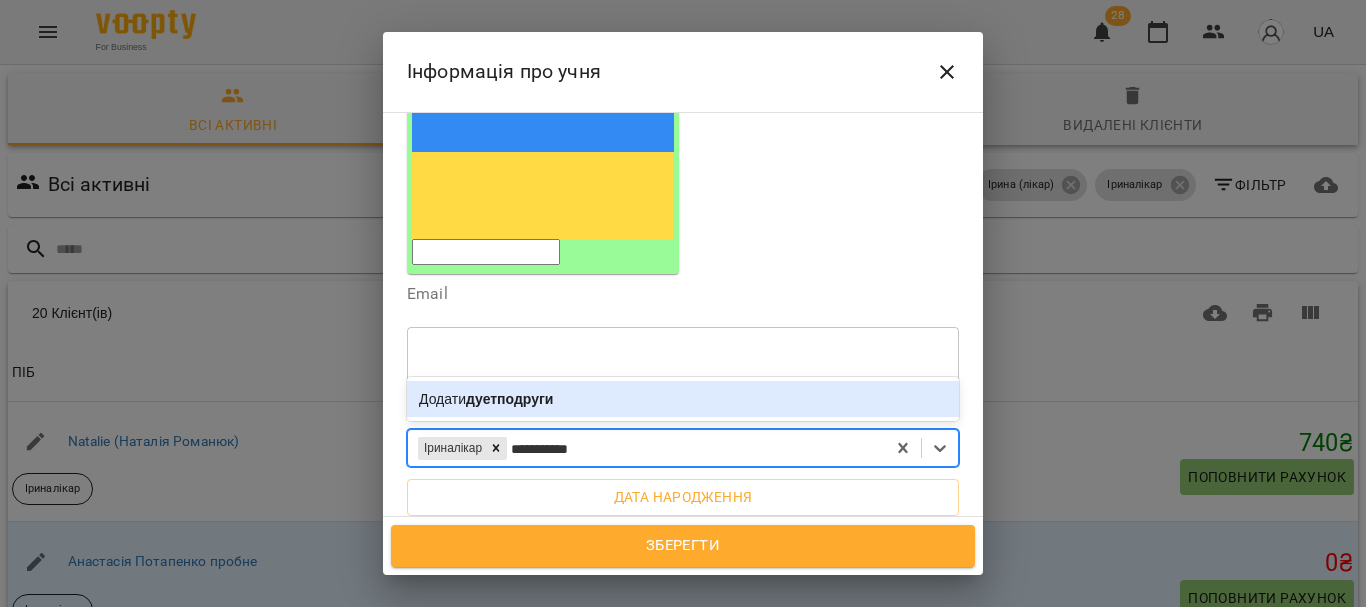 click on "Додати  дуетподруги" at bounding box center [683, 399] 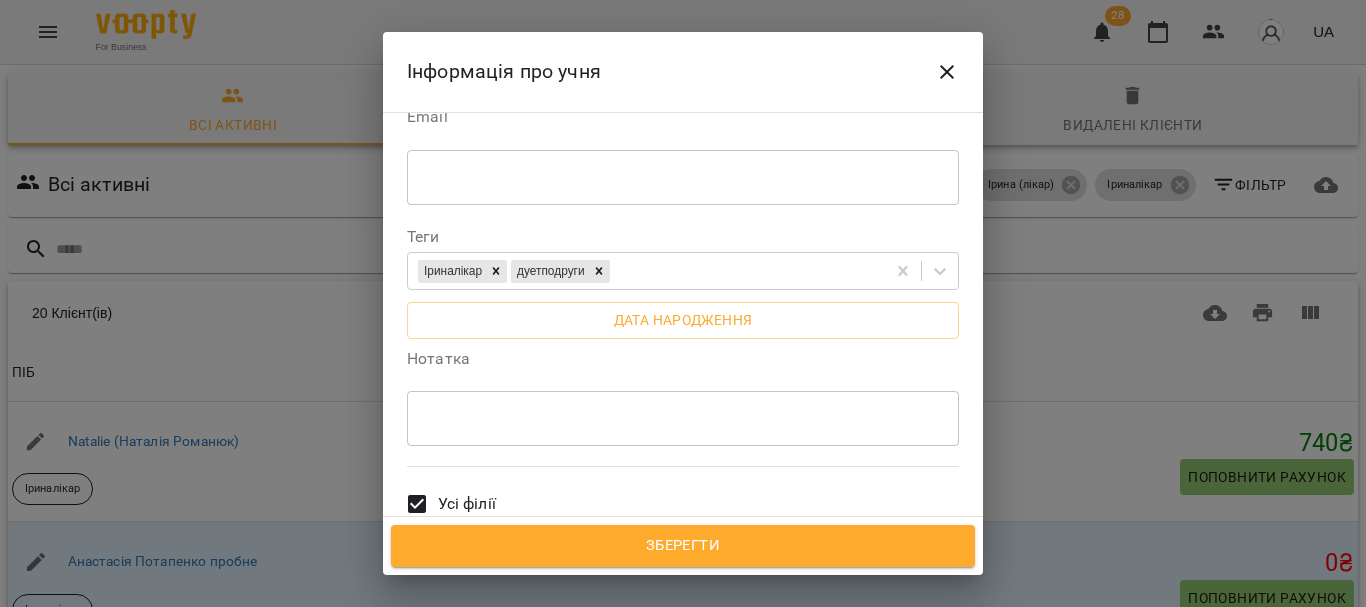 scroll, scrollTop: 570, scrollLeft: 0, axis: vertical 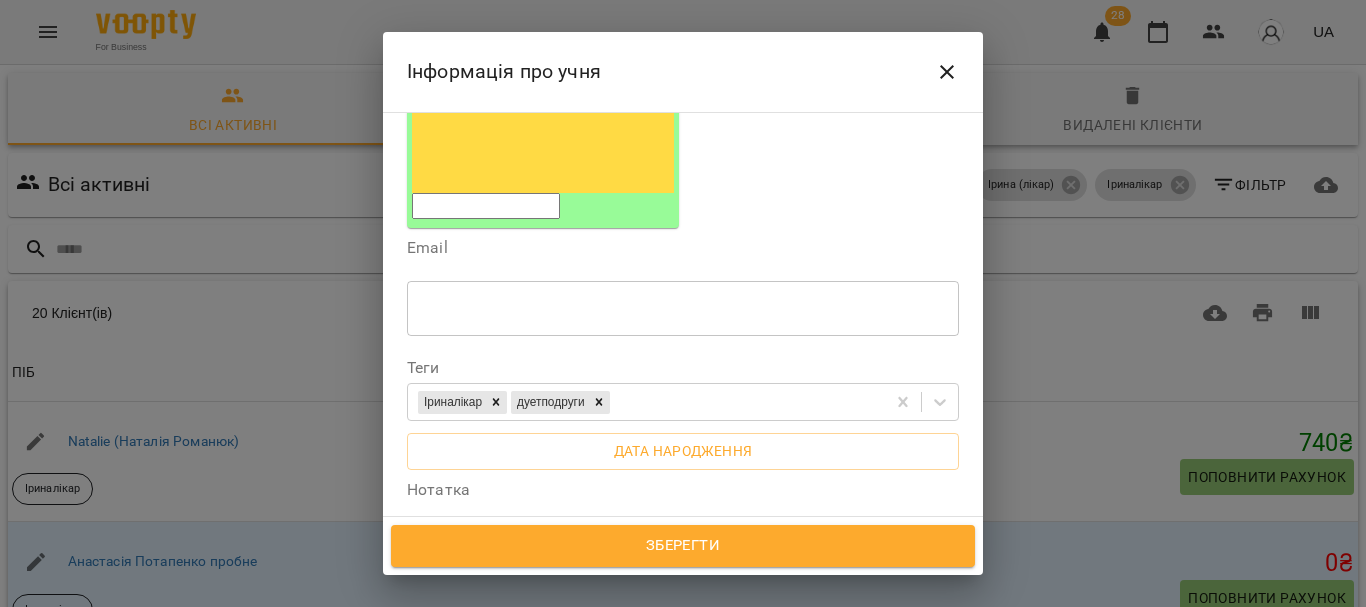 click on "* ​" at bounding box center (683, 549) 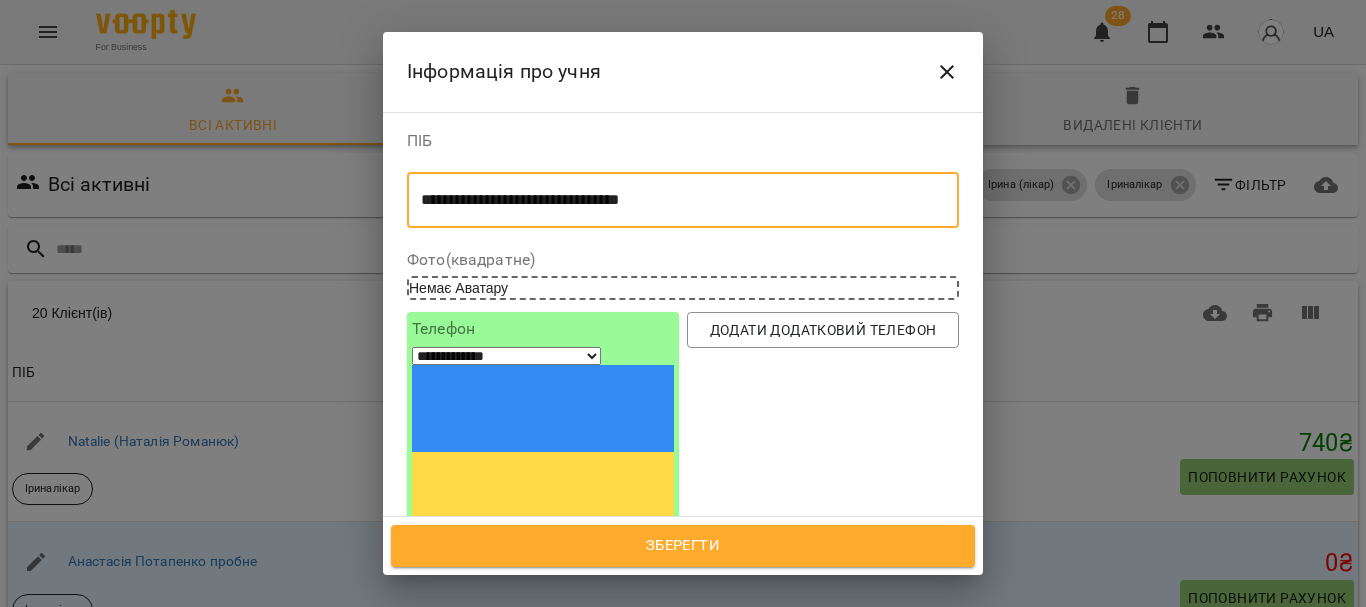 click on "**********" at bounding box center (675, 200) 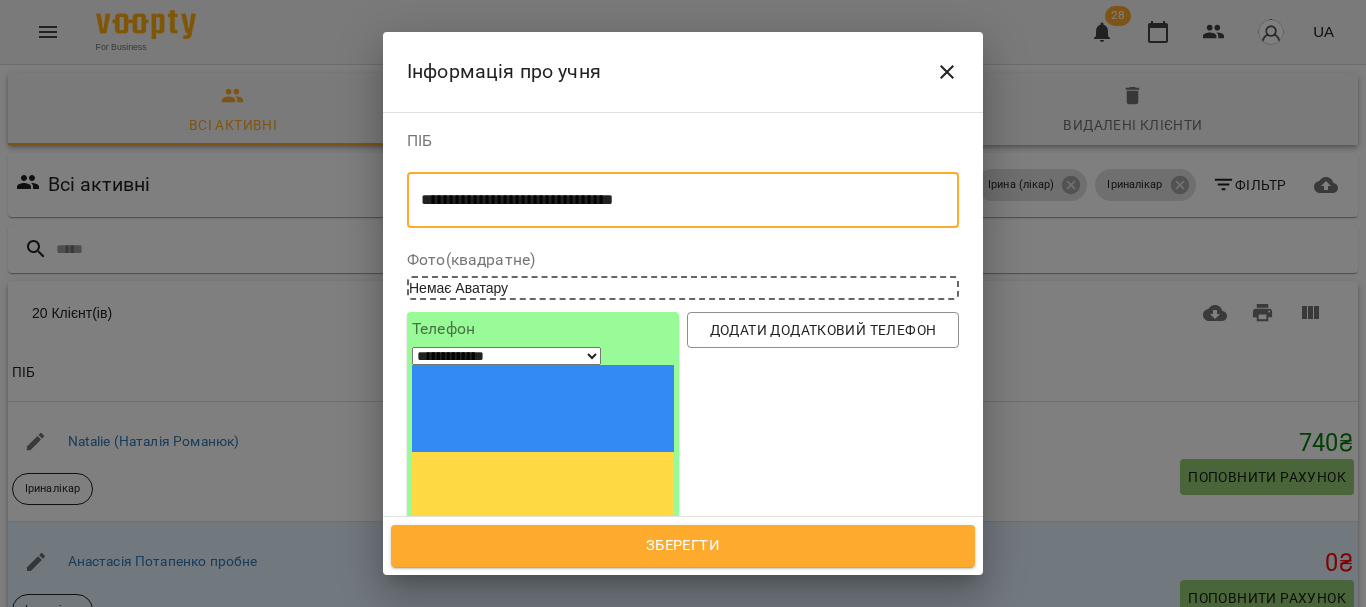 type on "**********" 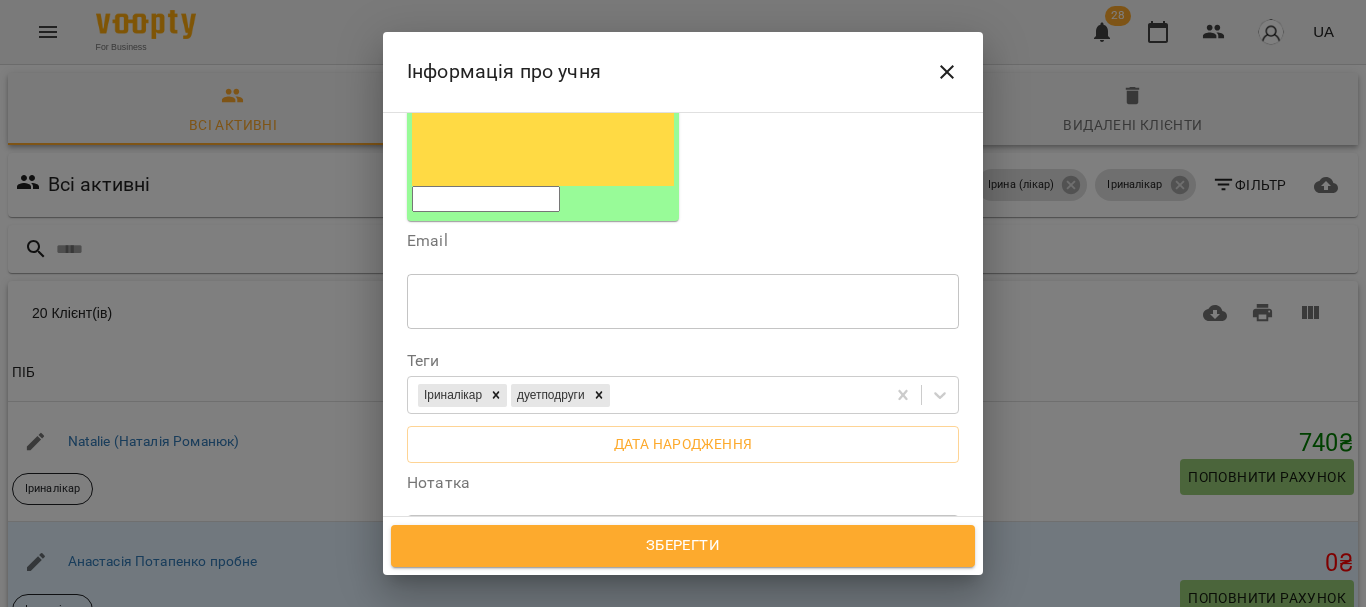 scroll, scrollTop: 428, scrollLeft: 0, axis: vertical 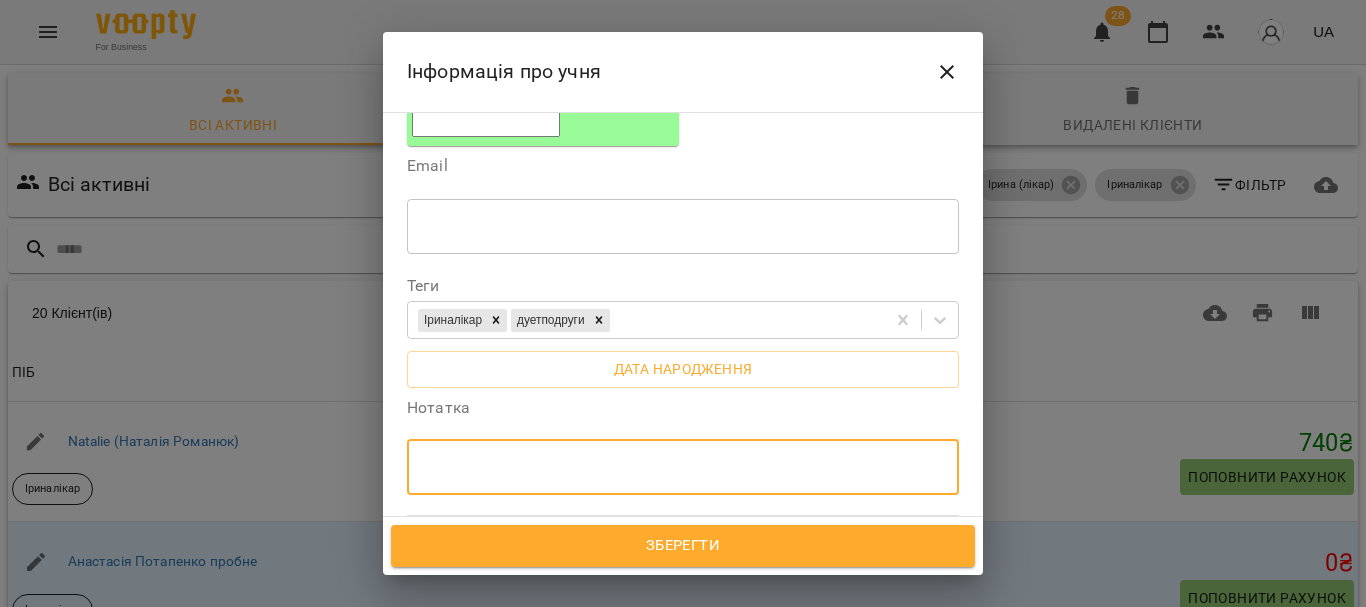 click at bounding box center [683, 467] 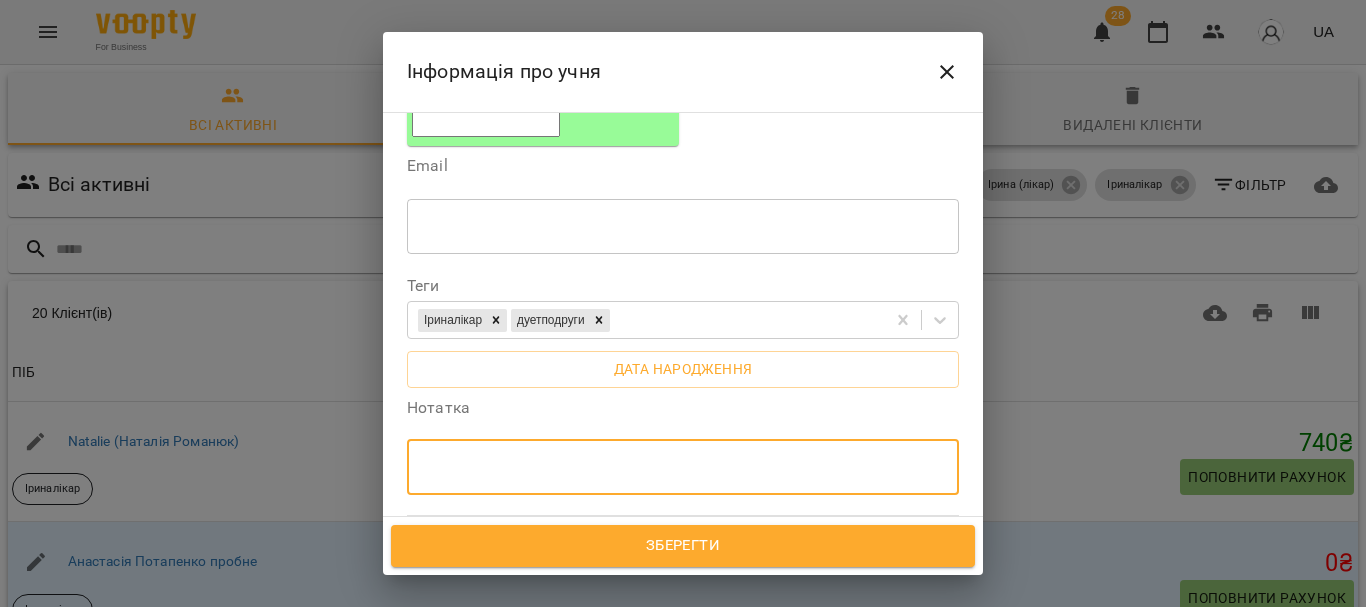 paste on "********" 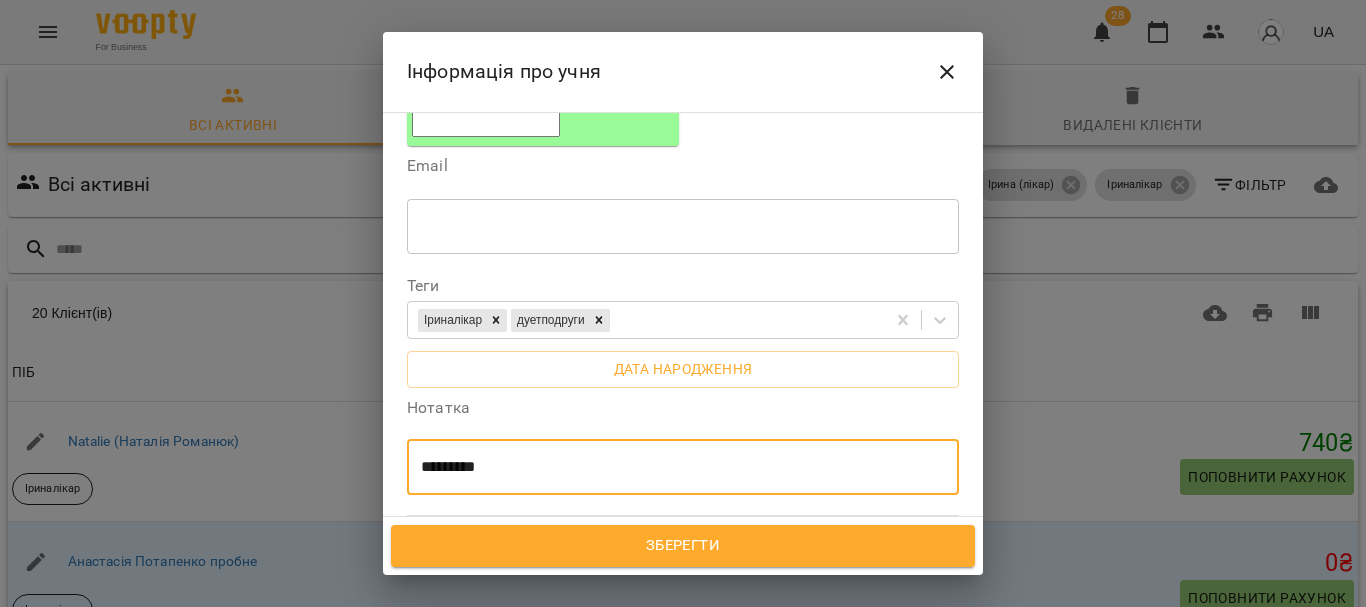 type on "********" 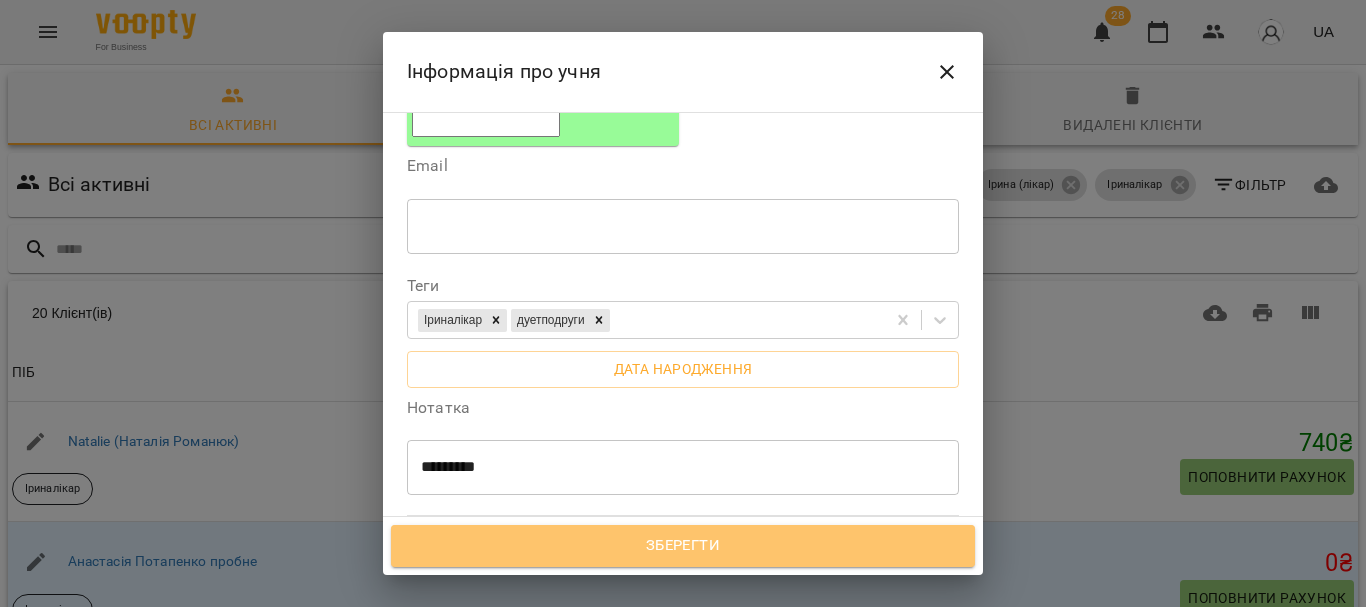 click on "Зберегти" at bounding box center [683, 546] 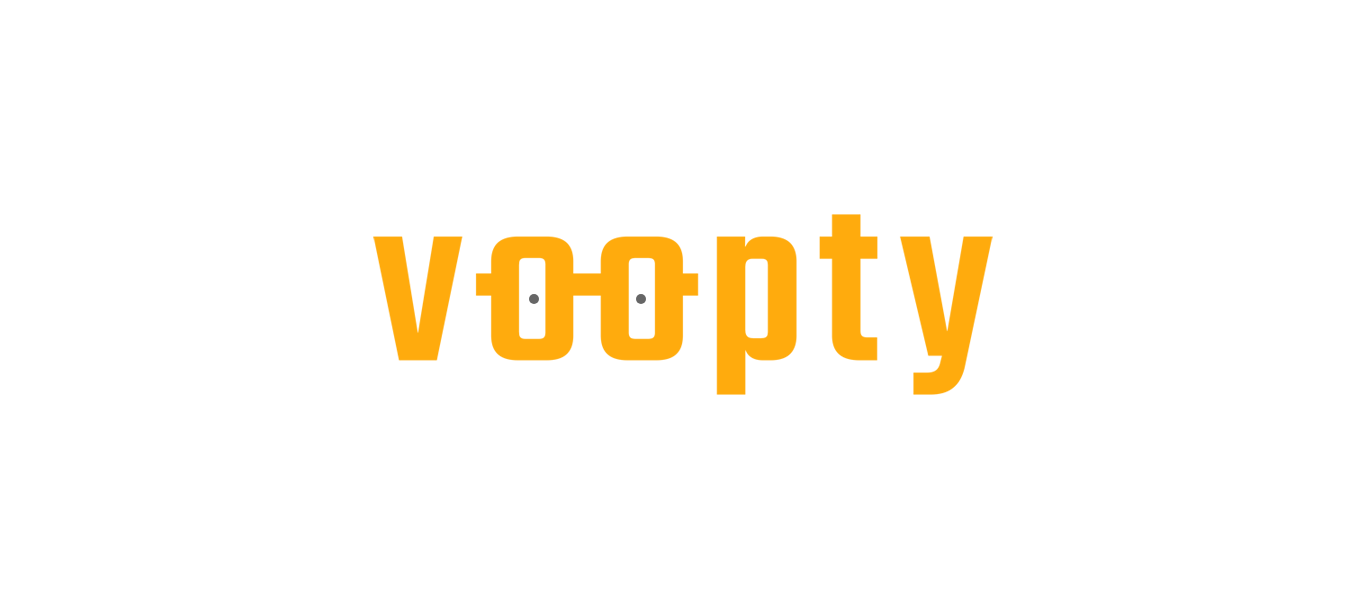 scroll, scrollTop: 0, scrollLeft: 0, axis: both 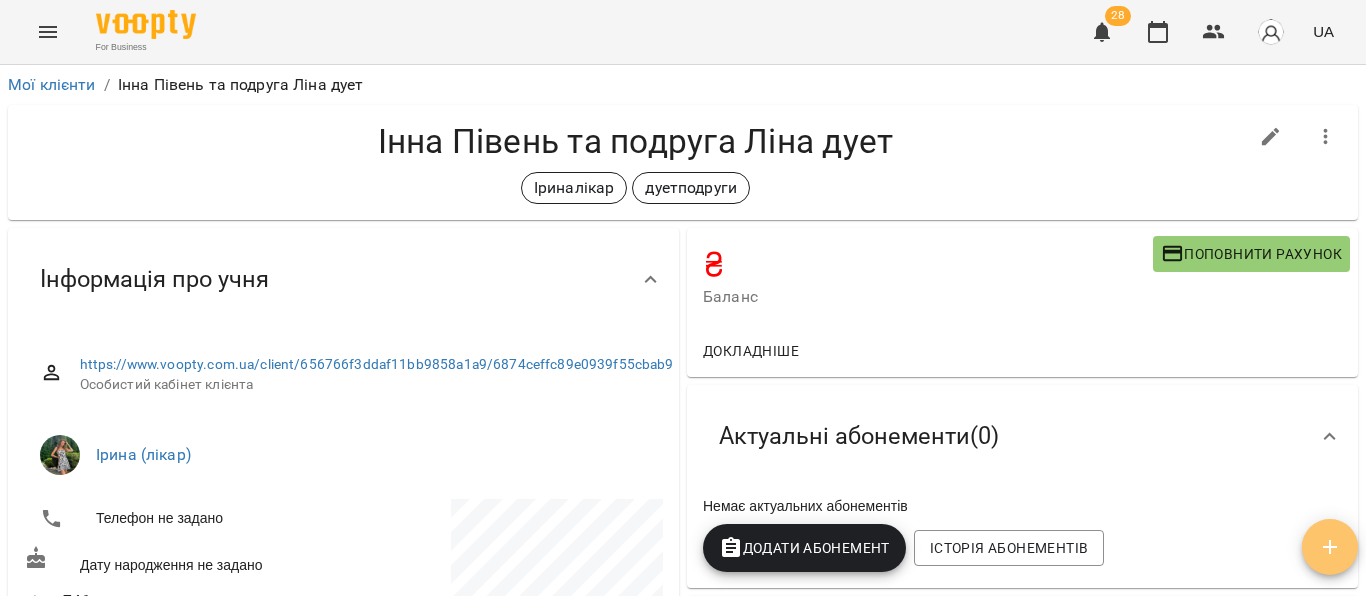 click at bounding box center [1330, 547] 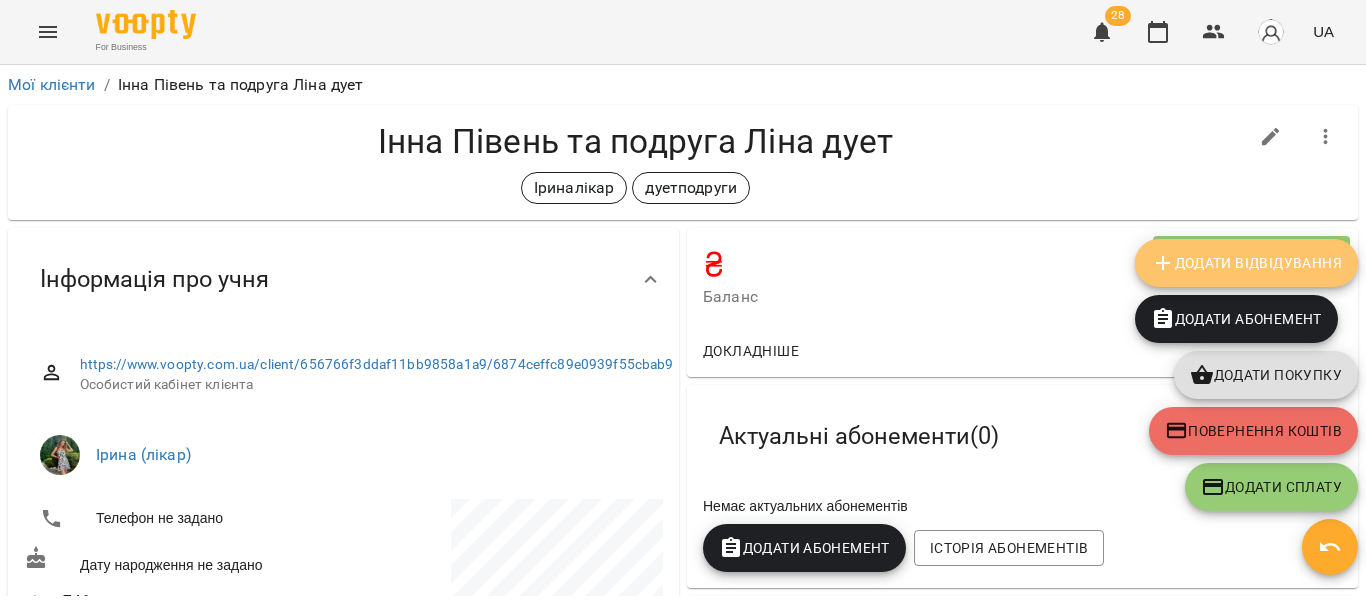 click on "Додати Відвідування" at bounding box center [1246, 263] 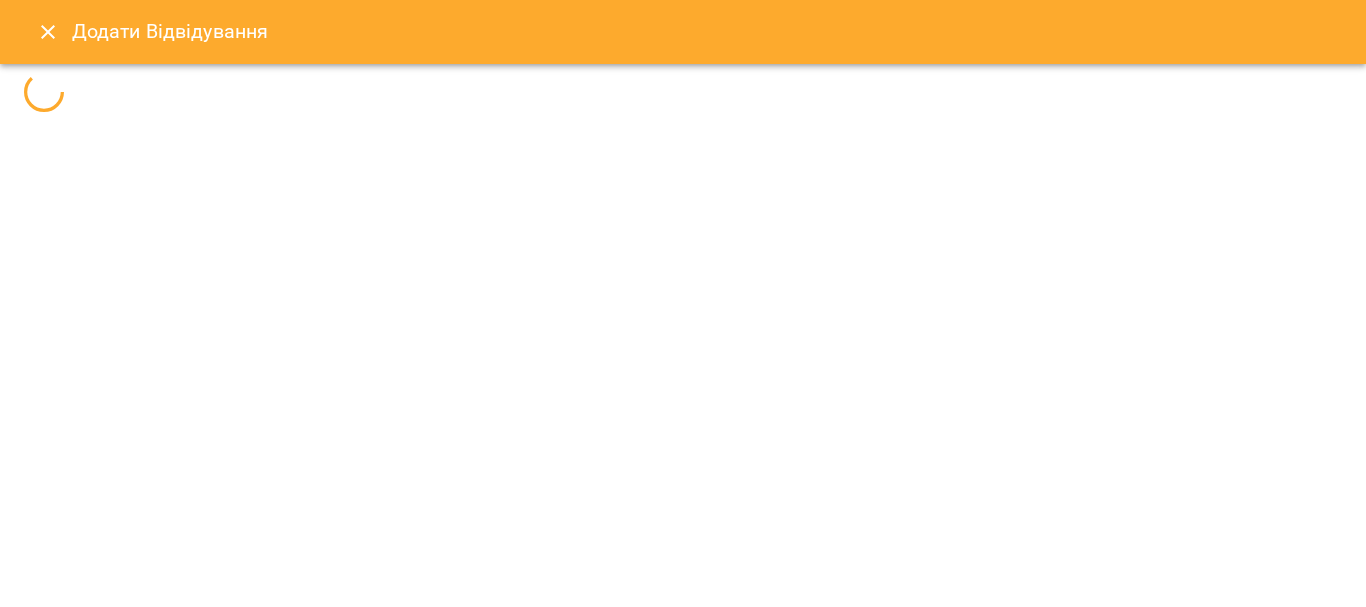 select 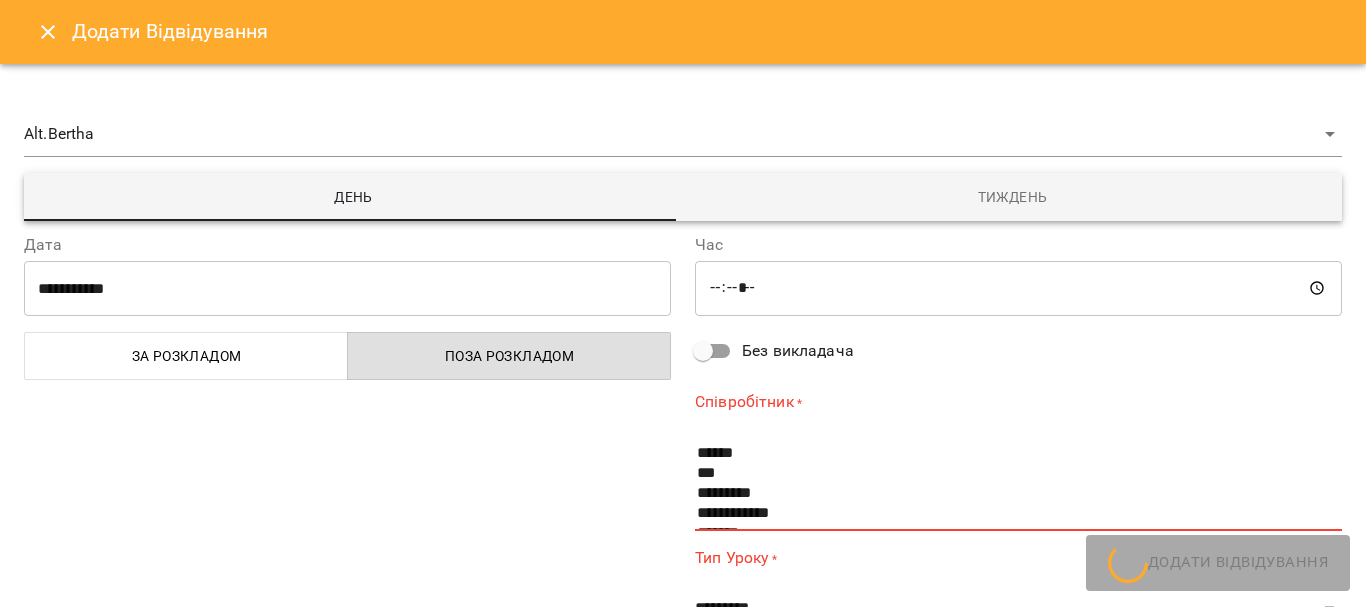 type on "*****" 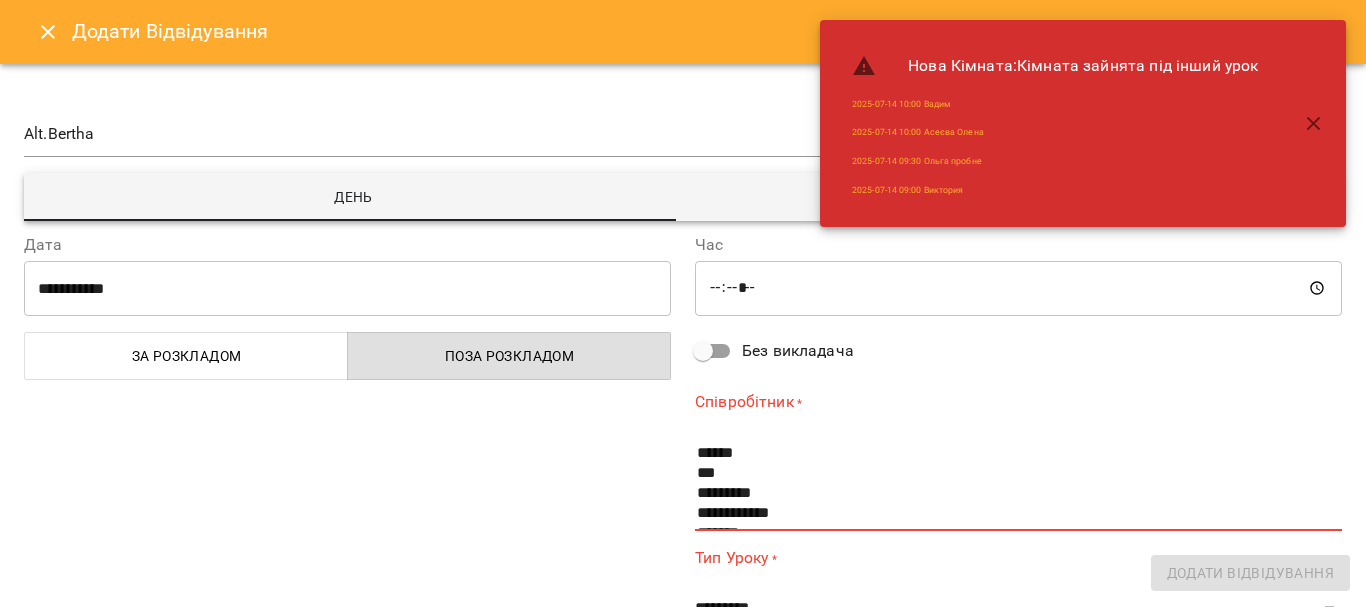 click on "**********" at bounding box center [347, 288] 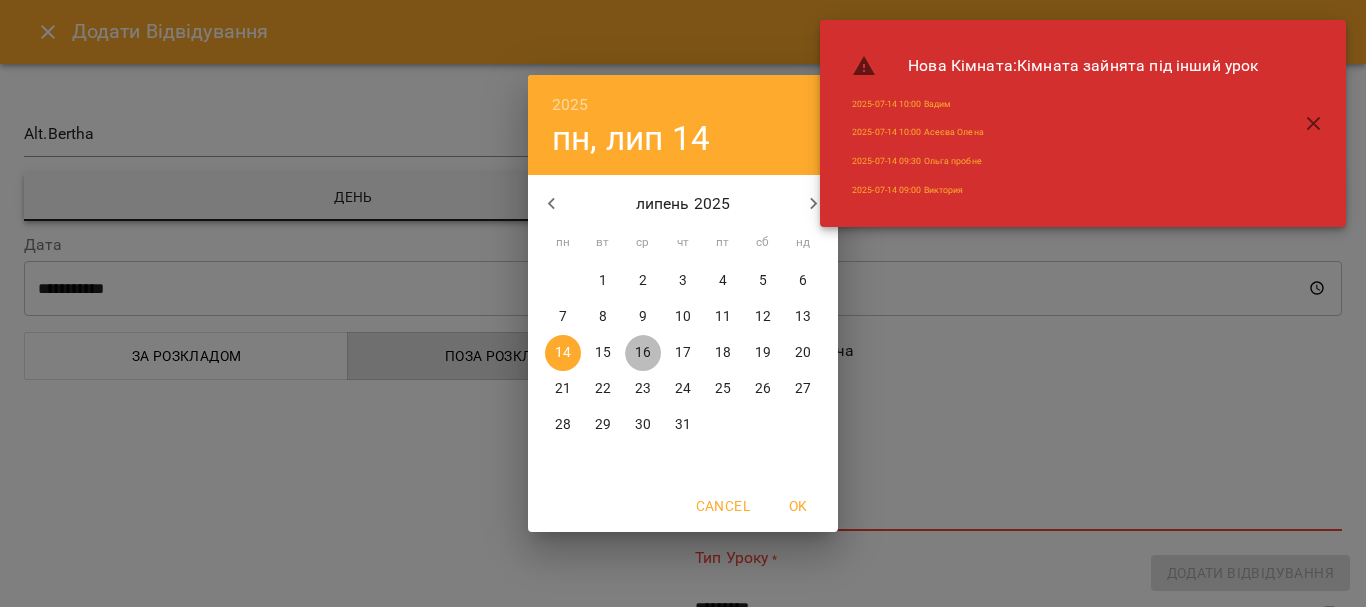 click on "16" at bounding box center [643, 353] 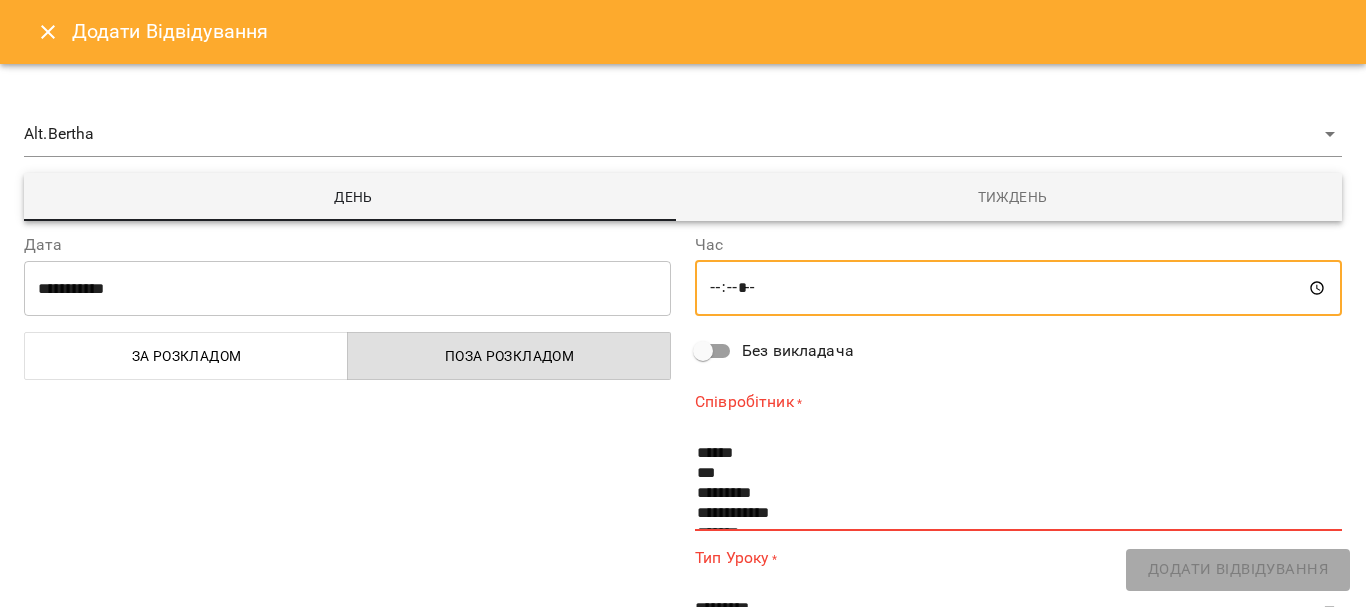 click on "*****" at bounding box center (1018, 288) 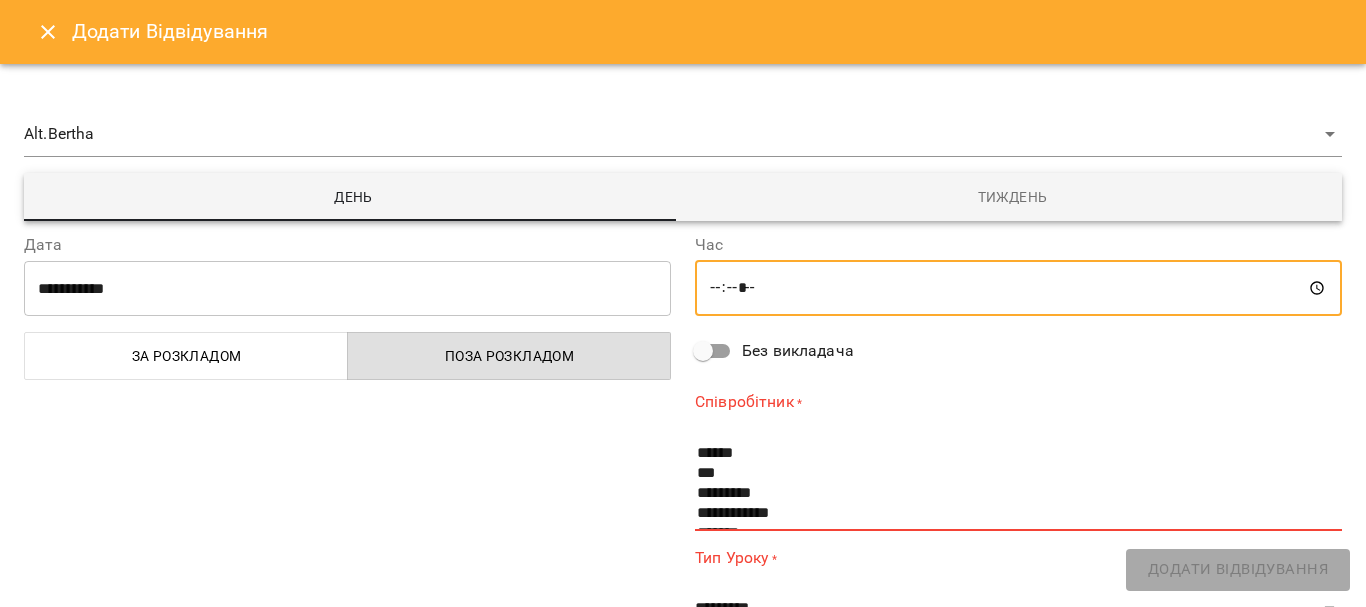 type on "*****" 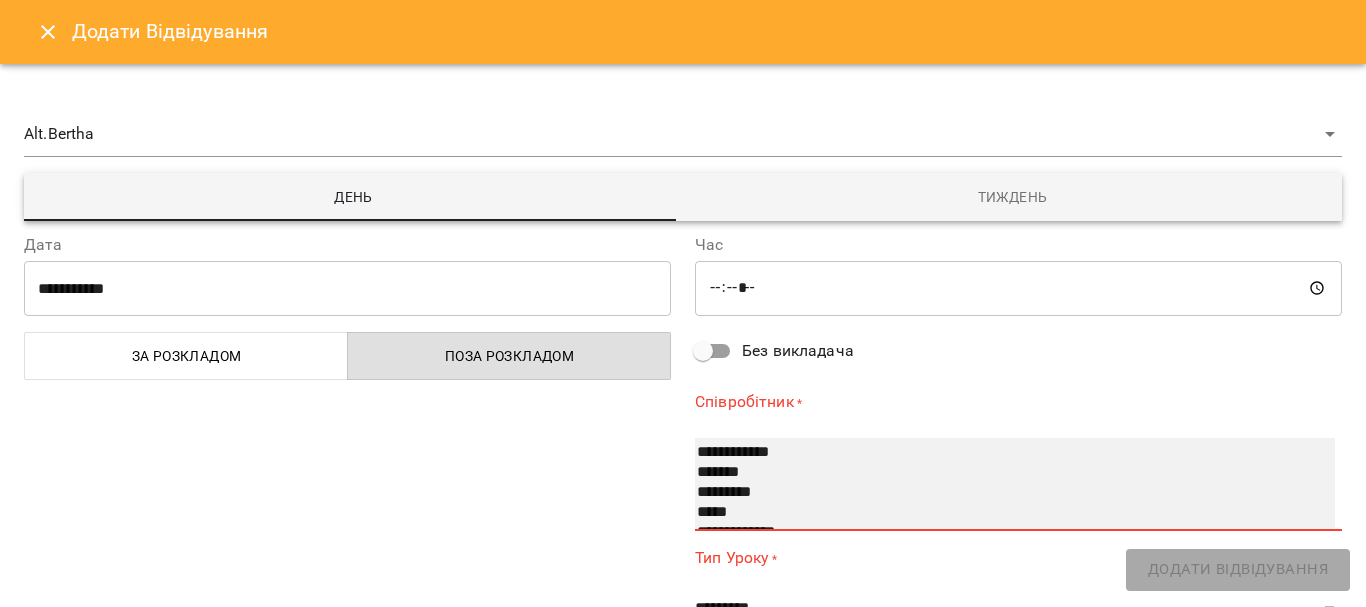 scroll, scrollTop: 120, scrollLeft: 0, axis: vertical 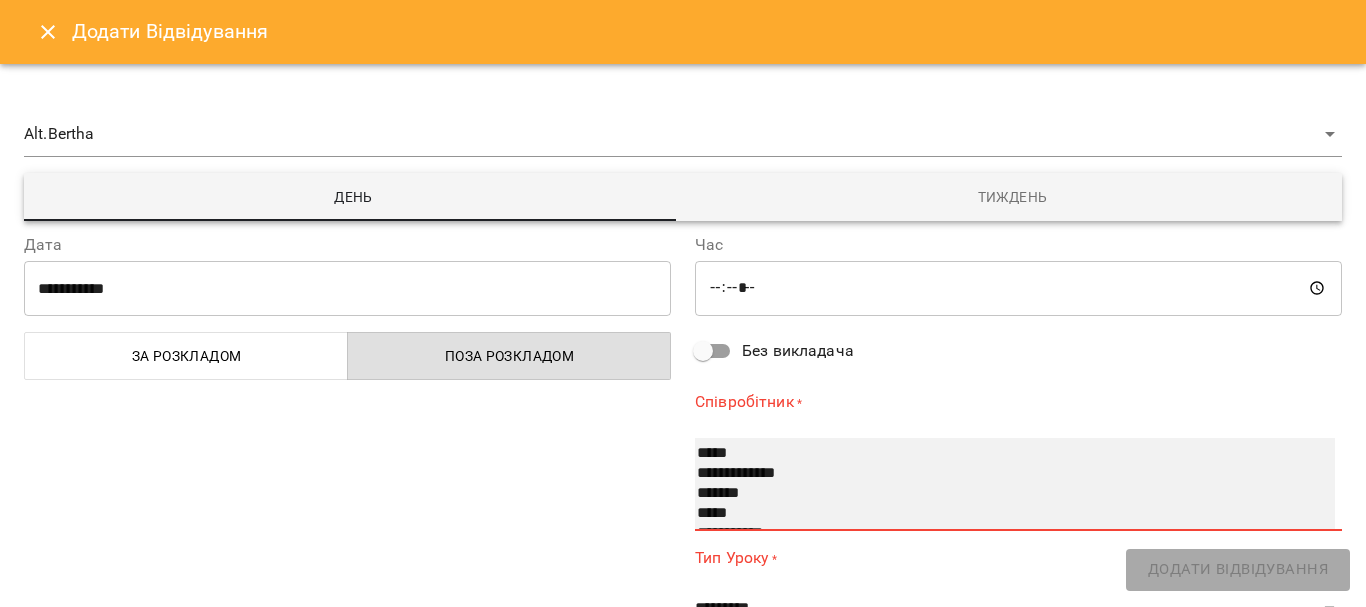 select on "**********" 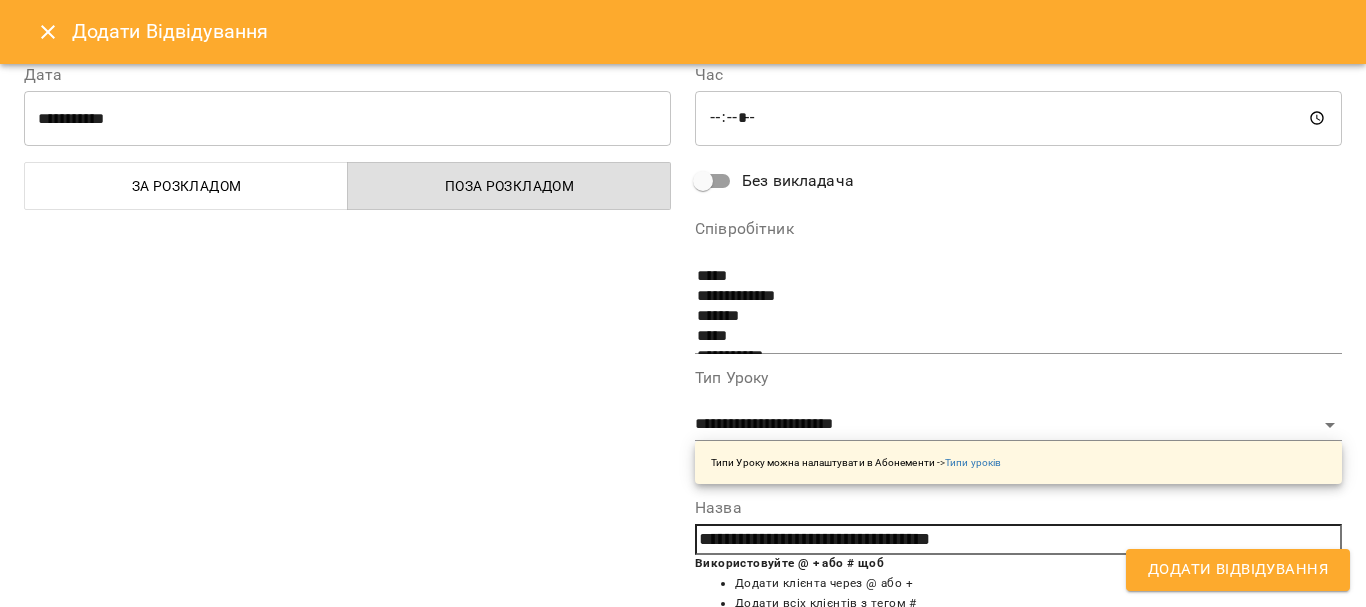 scroll, scrollTop: 175, scrollLeft: 0, axis: vertical 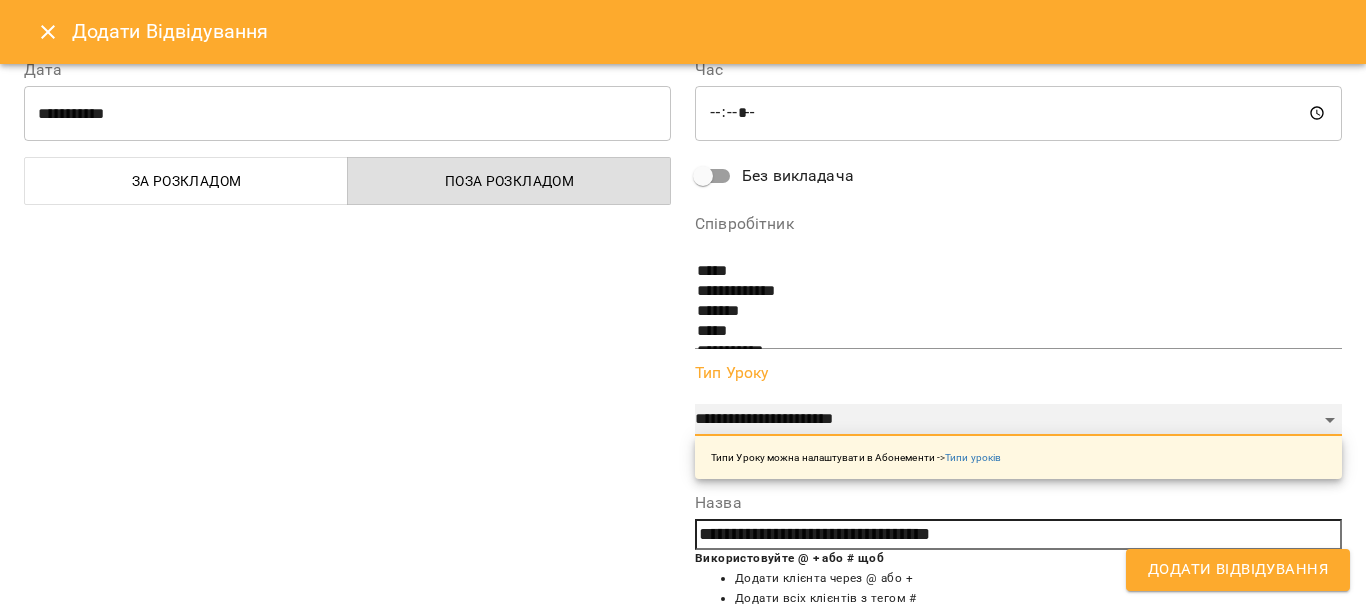 click on "**********" at bounding box center [1018, 420] 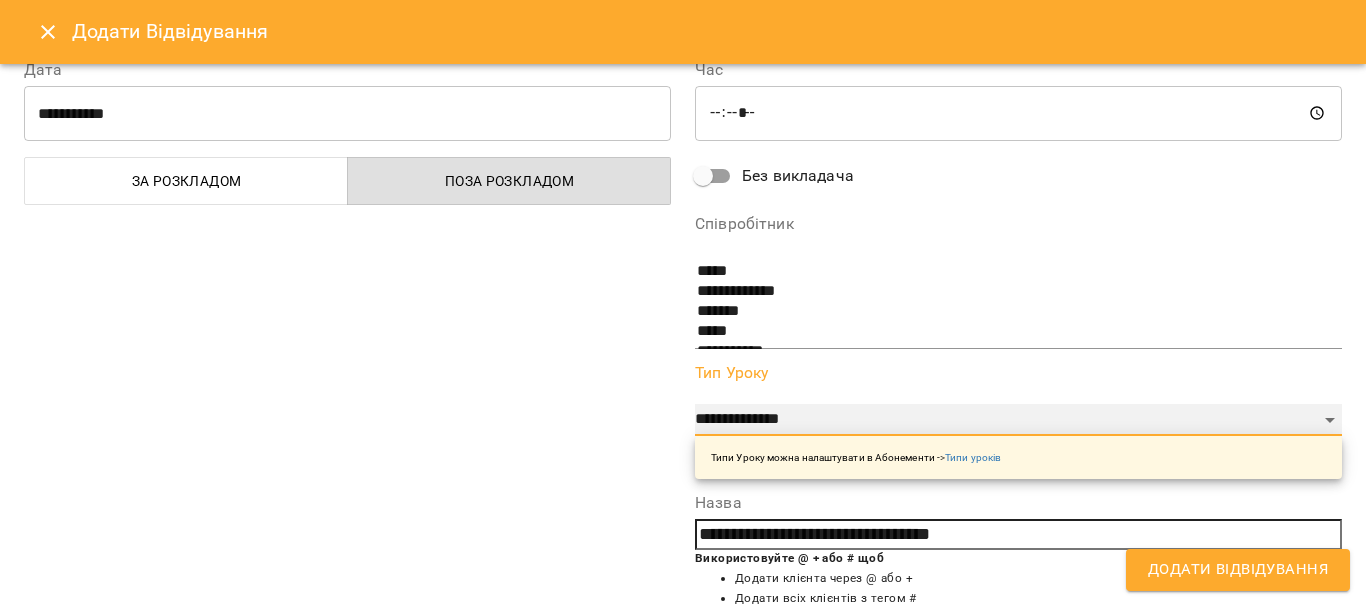 click on "**********" at bounding box center [1018, 420] 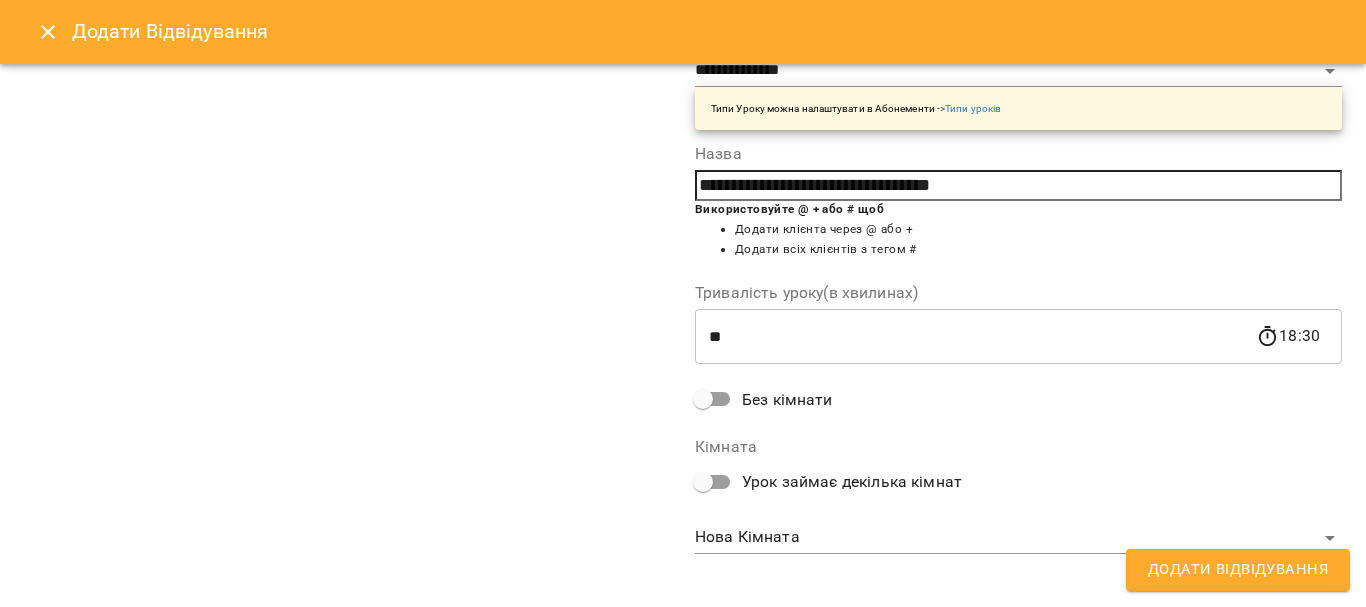 scroll, scrollTop: 526, scrollLeft: 0, axis: vertical 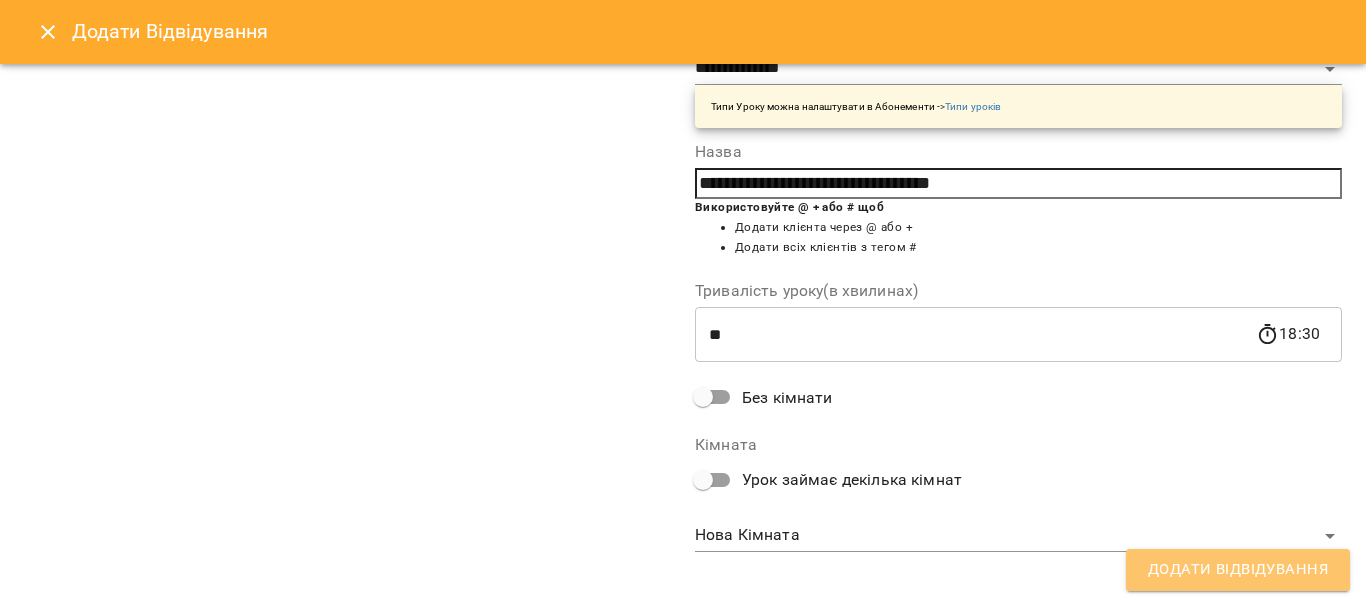 click on "Додати Відвідування" at bounding box center (1238, 570) 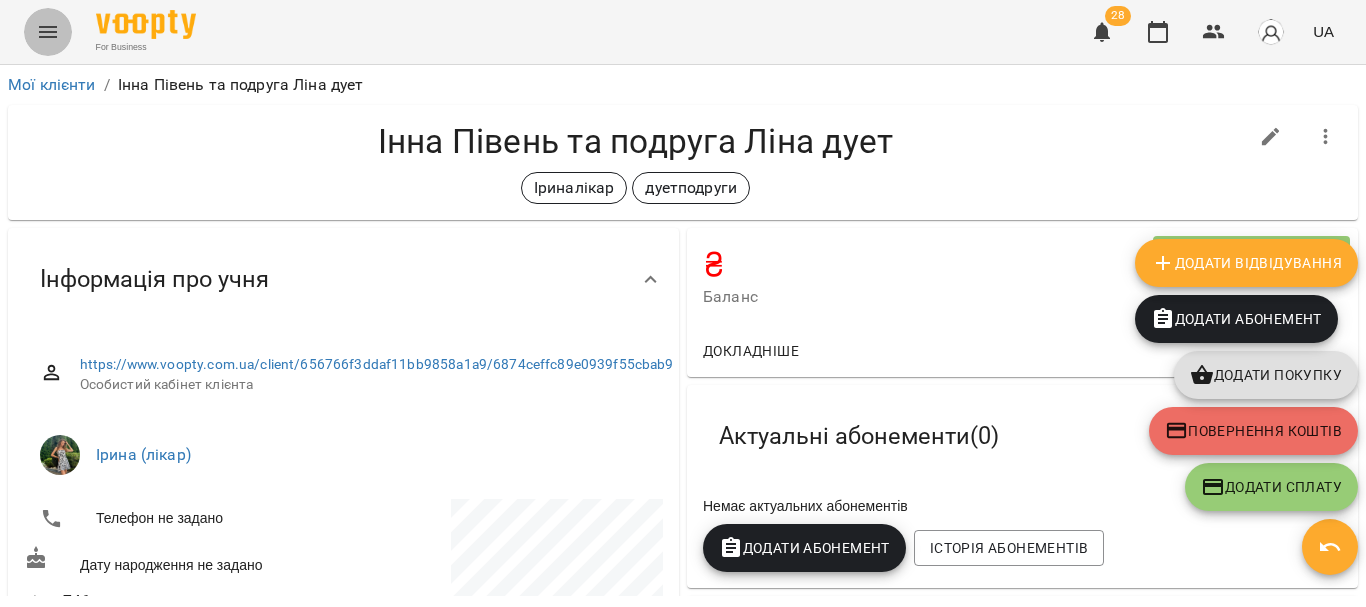 click at bounding box center (48, 32) 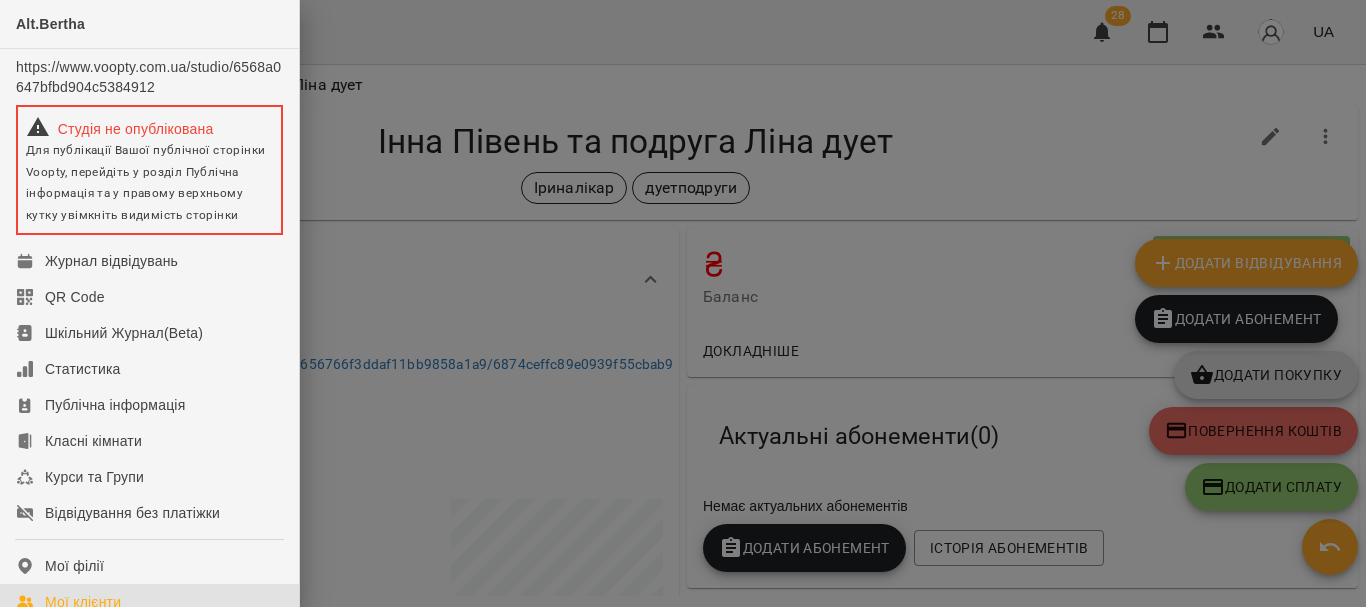 click on "Мої клієнти" at bounding box center (149, 602) 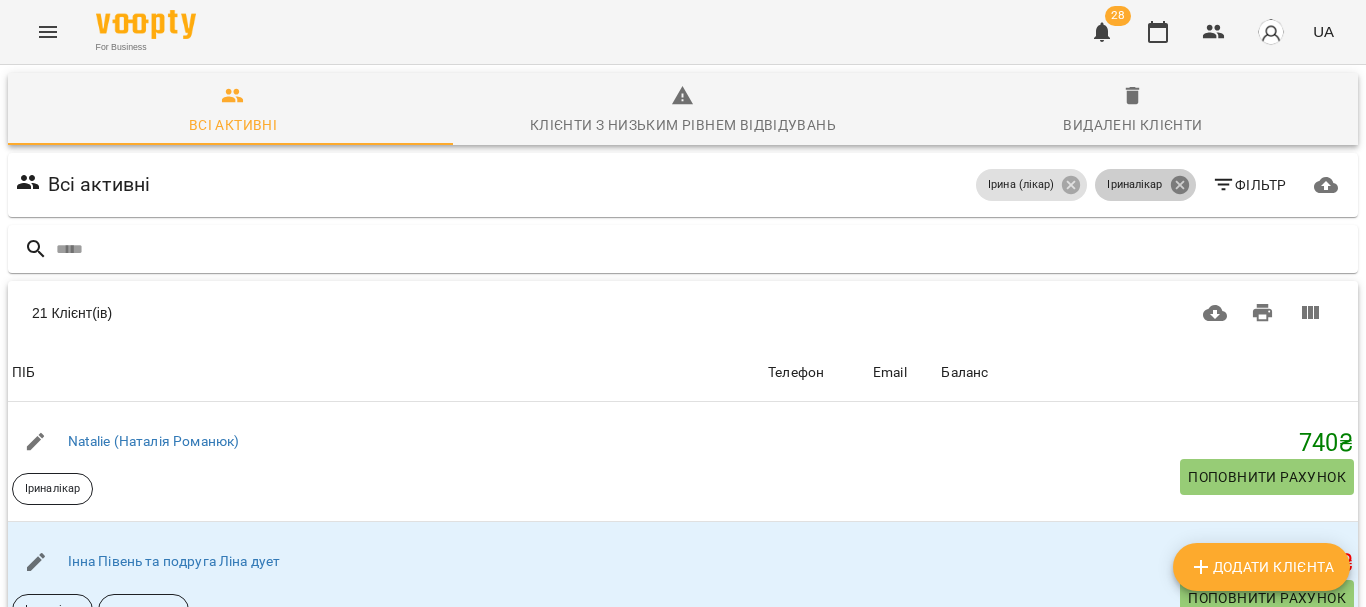 click 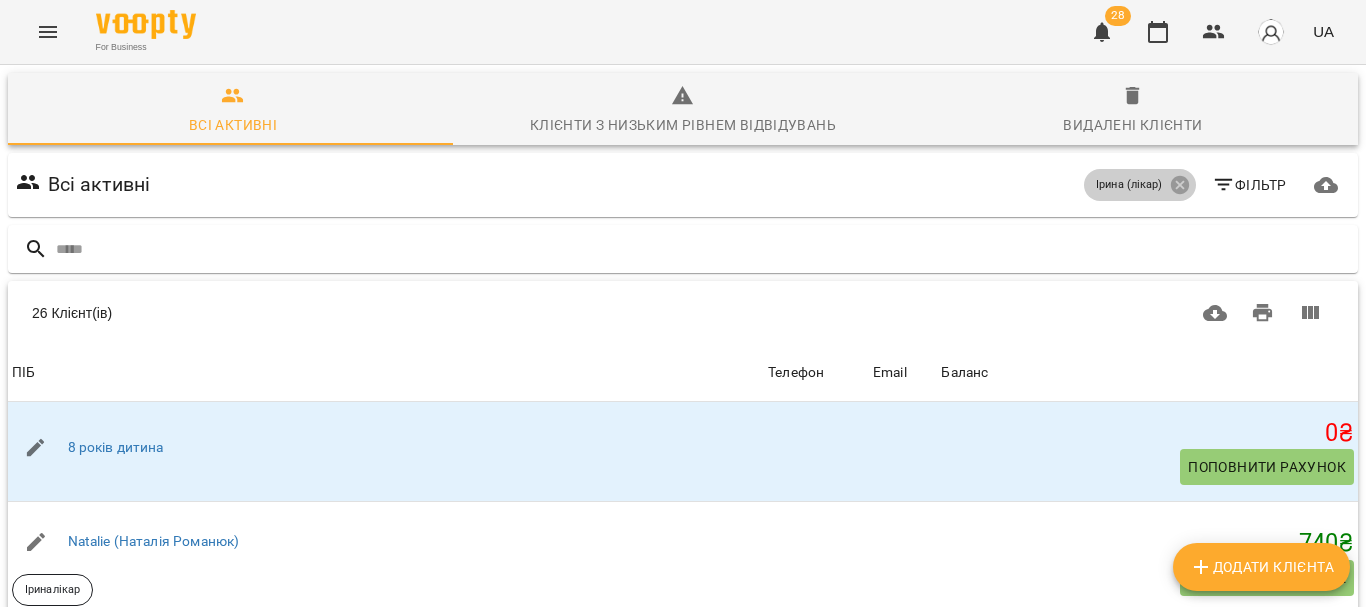 click 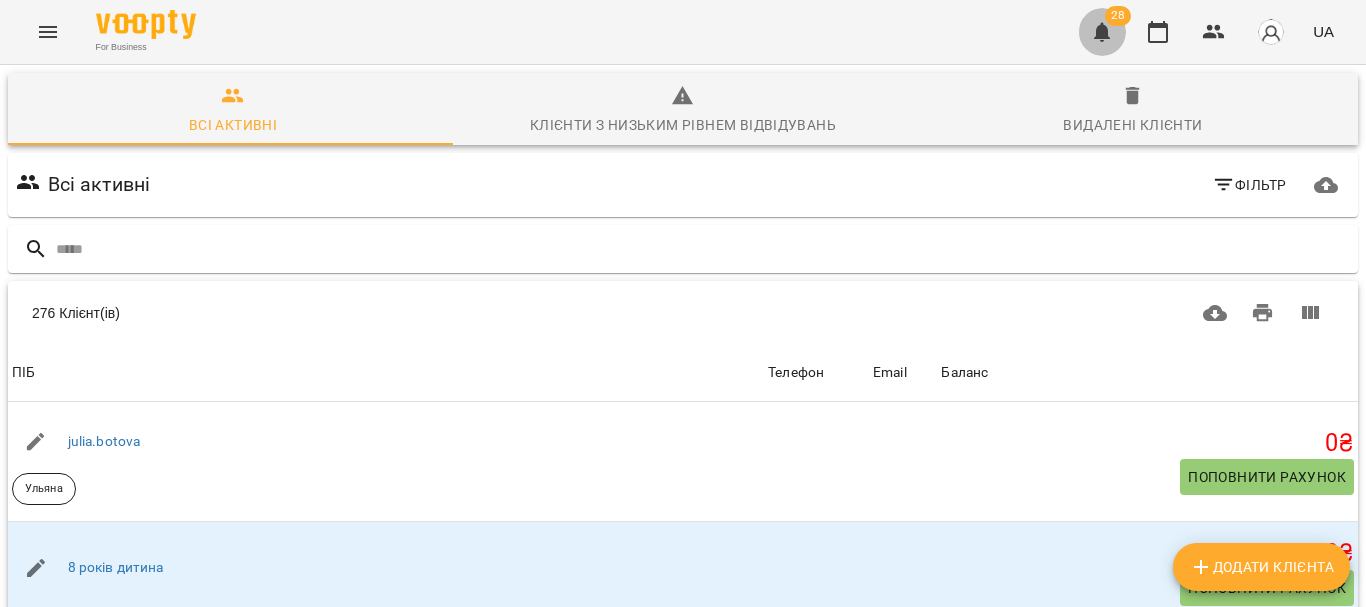click 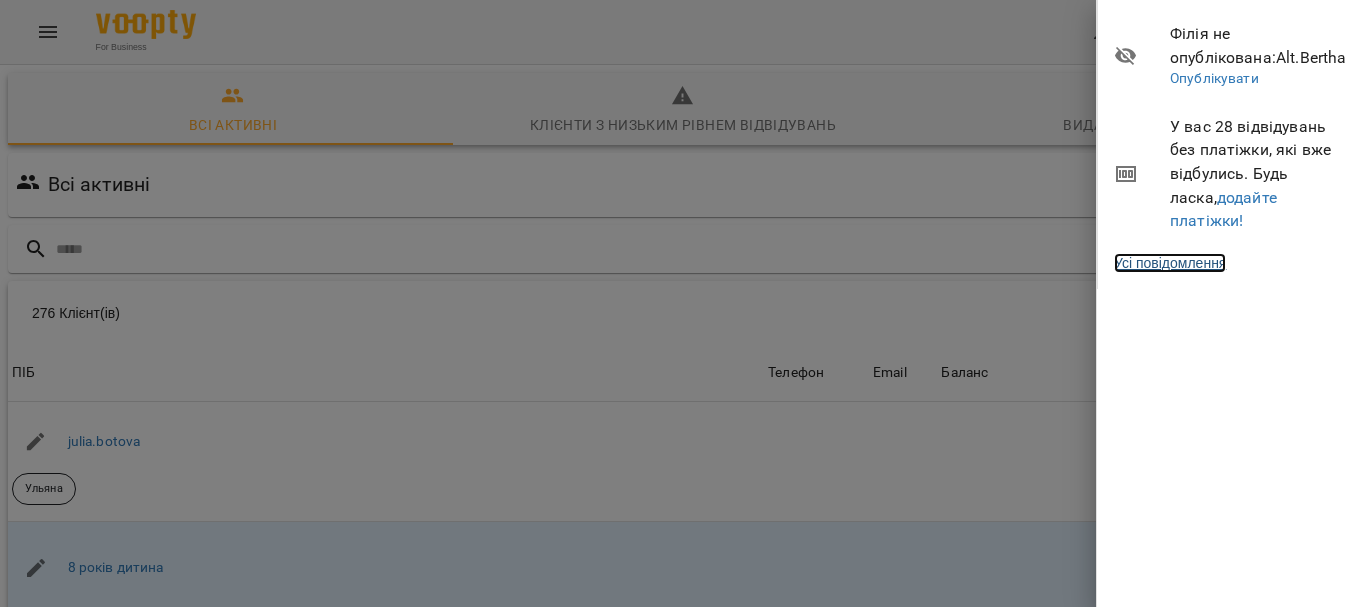 click on "Усі повідомлення" at bounding box center (1170, 263) 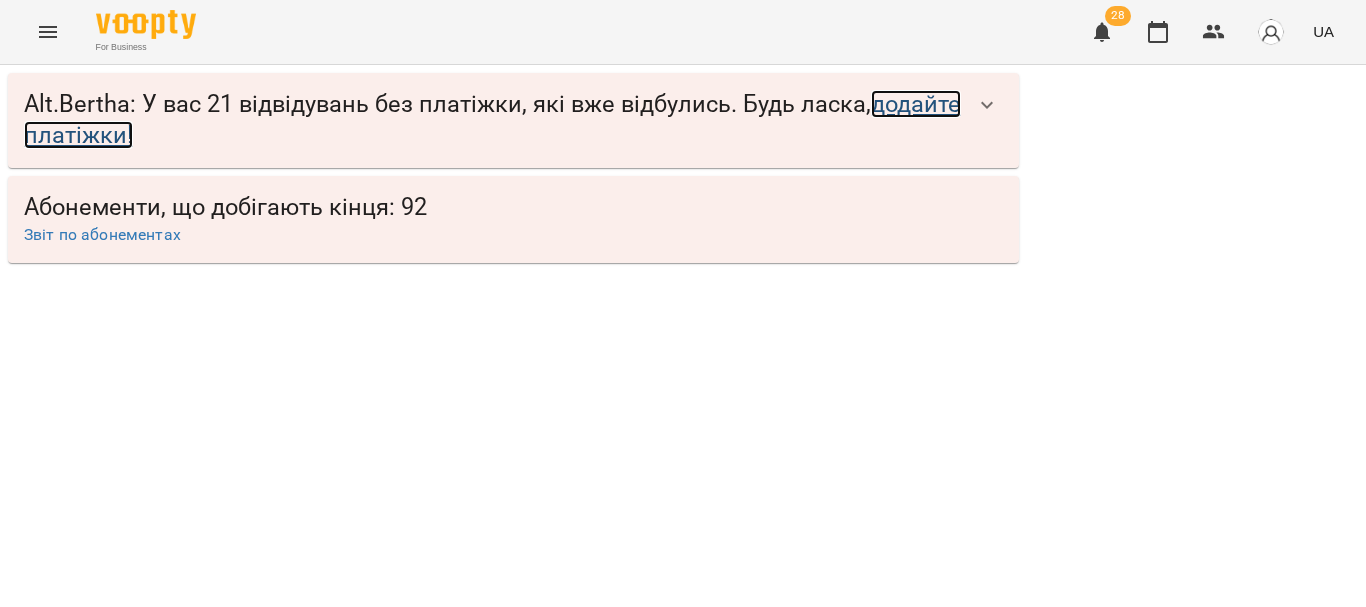 click on "додайте платіжки!" at bounding box center [492, 119] 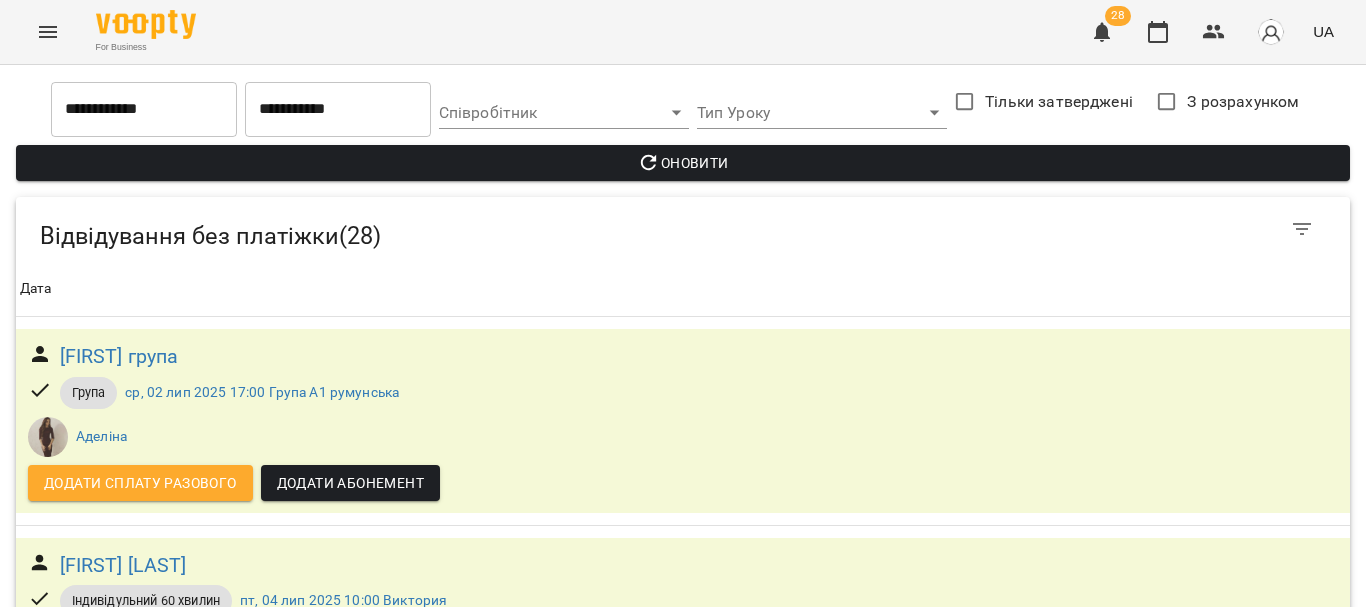 scroll, scrollTop: 228, scrollLeft: 0, axis: vertical 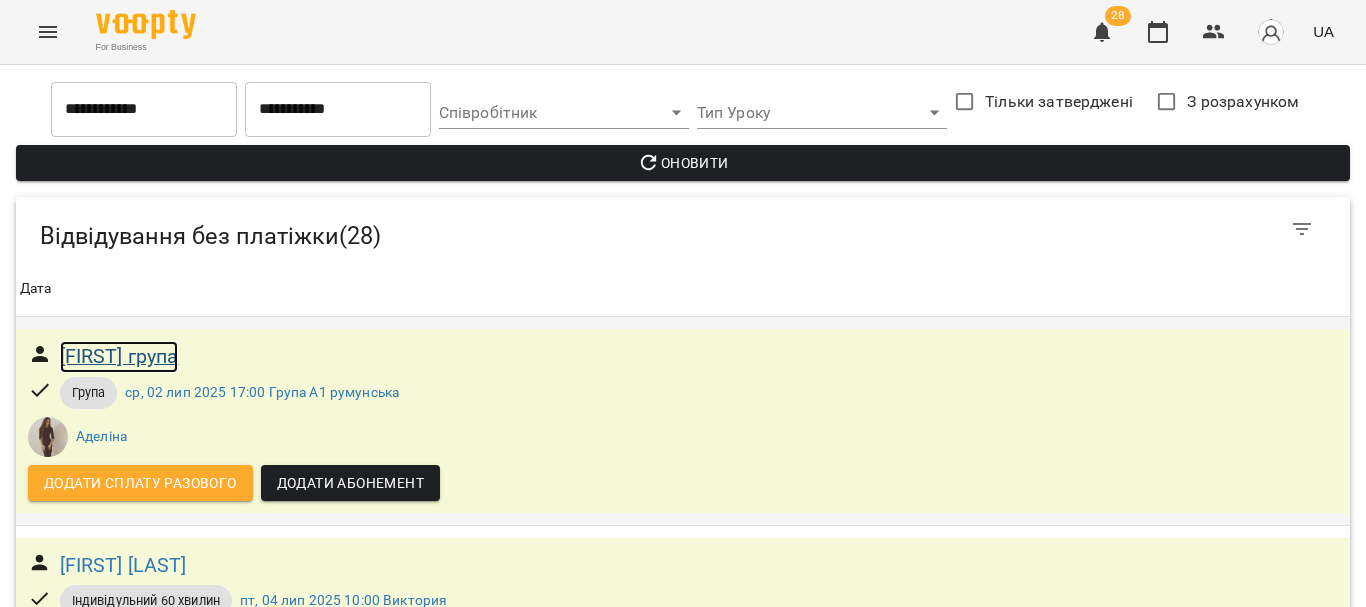click on "[FIRST] група" at bounding box center (119, 356) 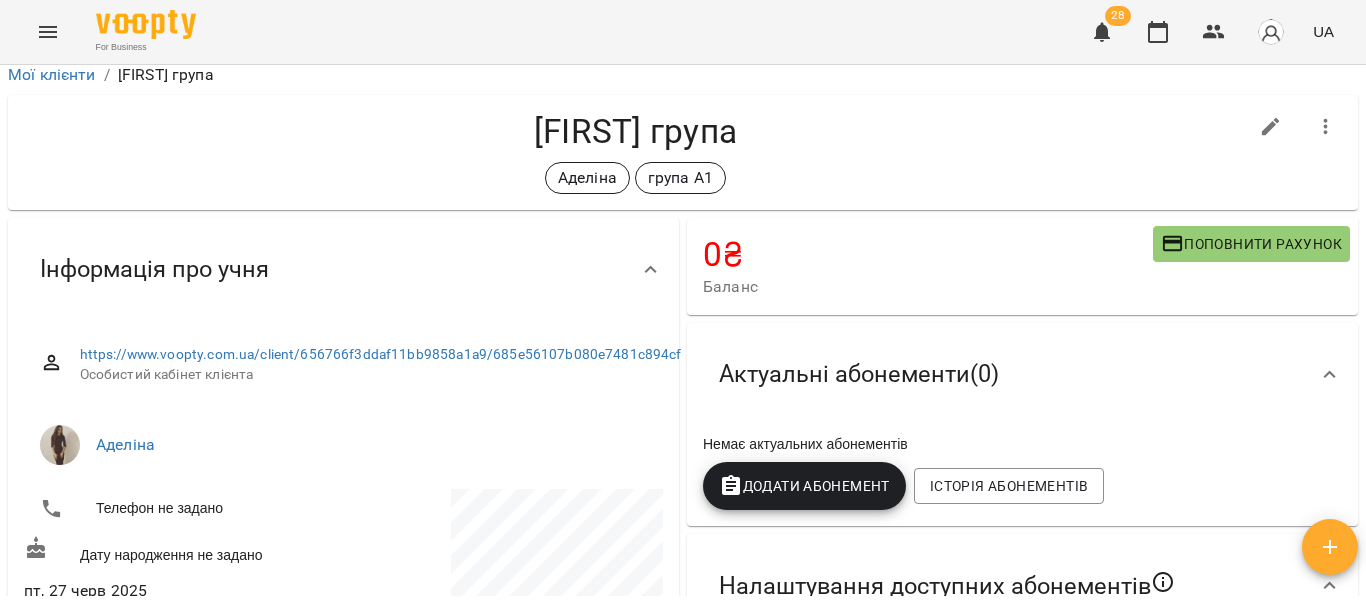 scroll, scrollTop: 0, scrollLeft: 0, axis: both 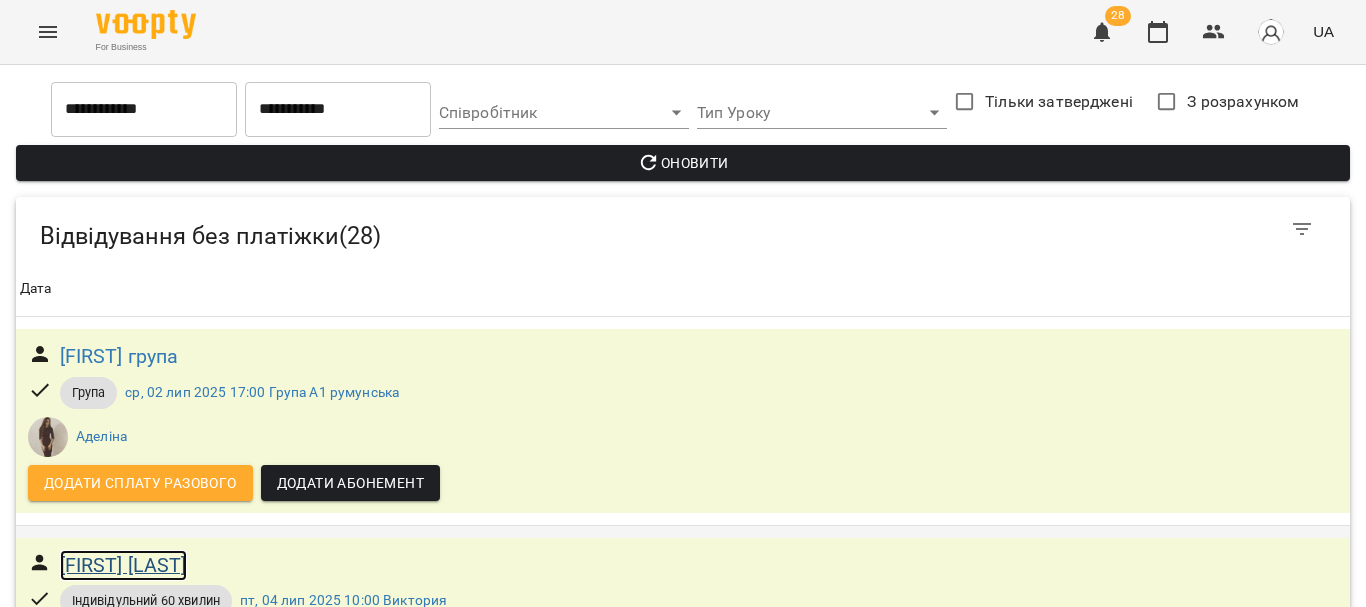 click on "[FIRST] [LAST]" at bounding box center [123, 565] 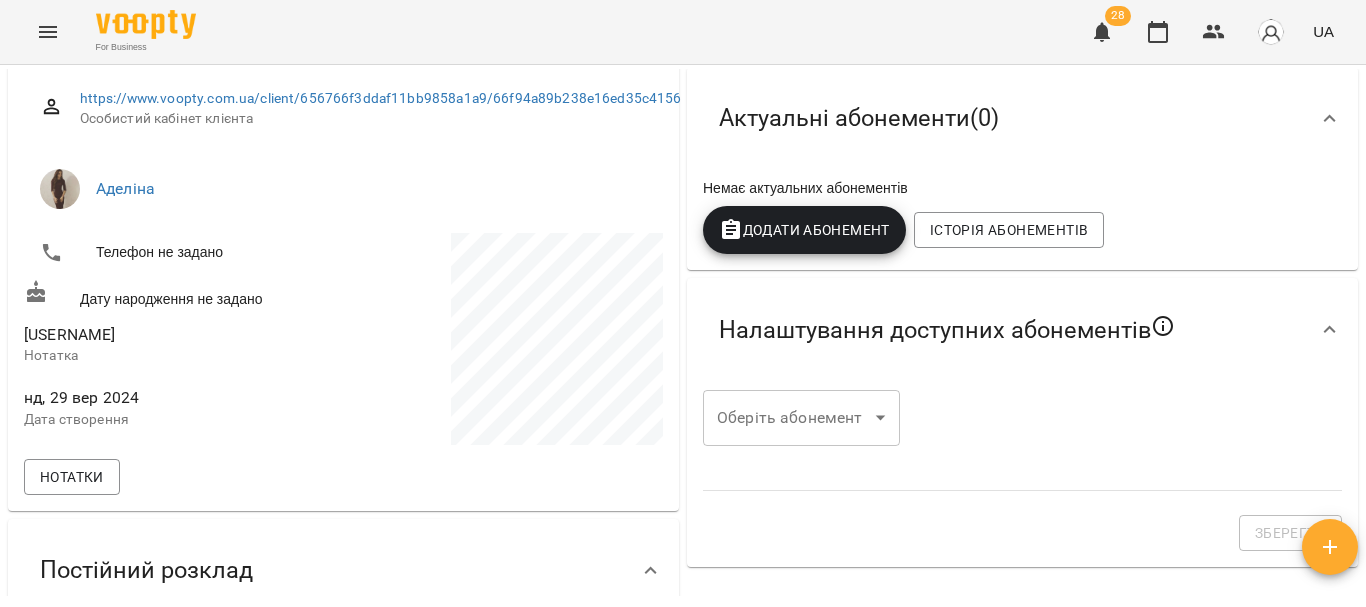 scroll, scrollTop: 262, scrollLeft: 0, axis: vertical 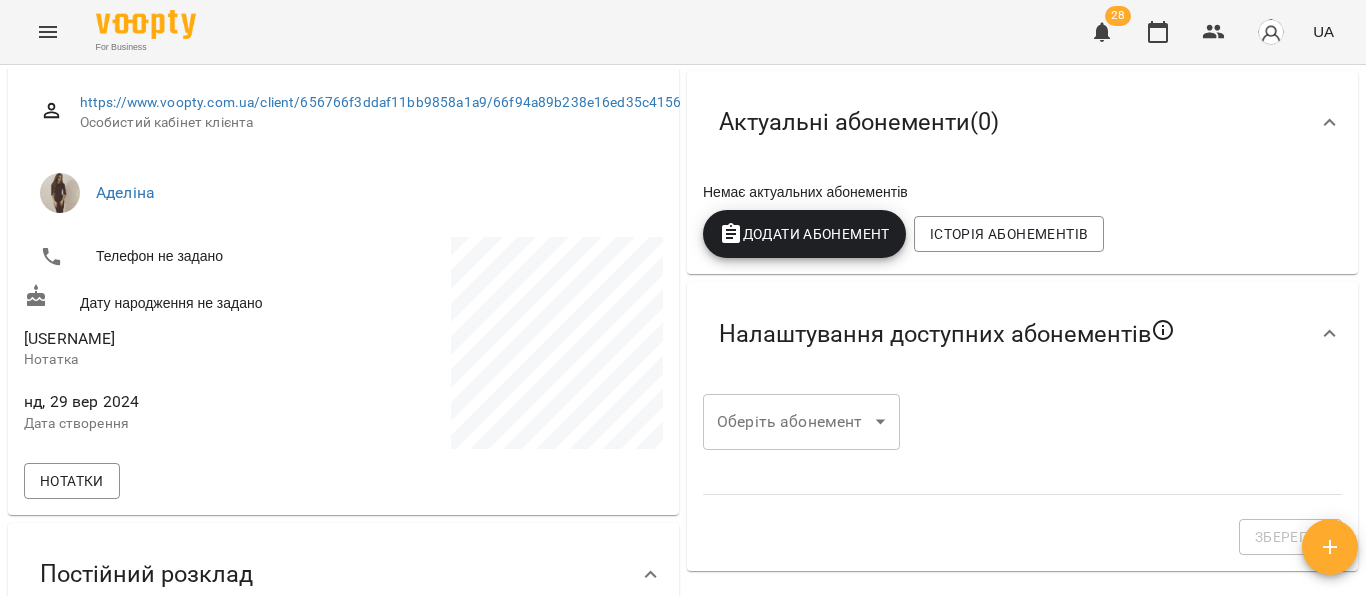 drag, startPoint x: 25, startPoint y: 353, endPoint x: 177, endPoint y: 361, distance: 152.21039 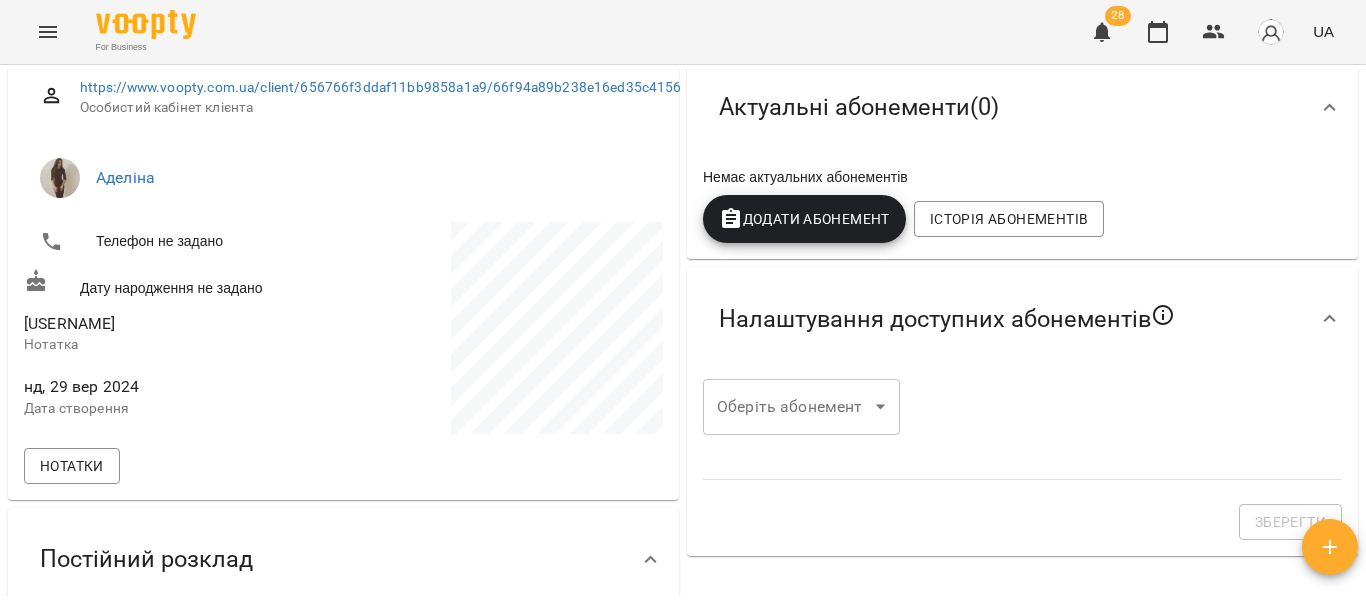 scroll, scrollTop: 0, scrollLeft: 0, axis: both 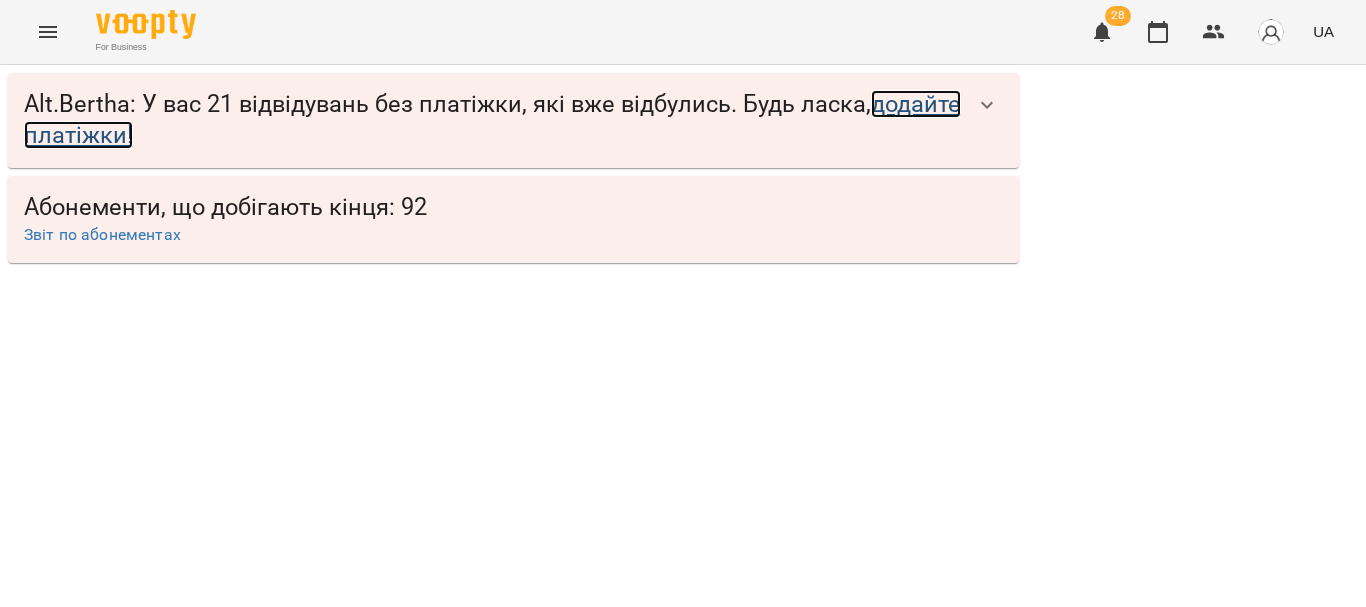 click on "додайте платіжки!" at bounding box center [492, 119] 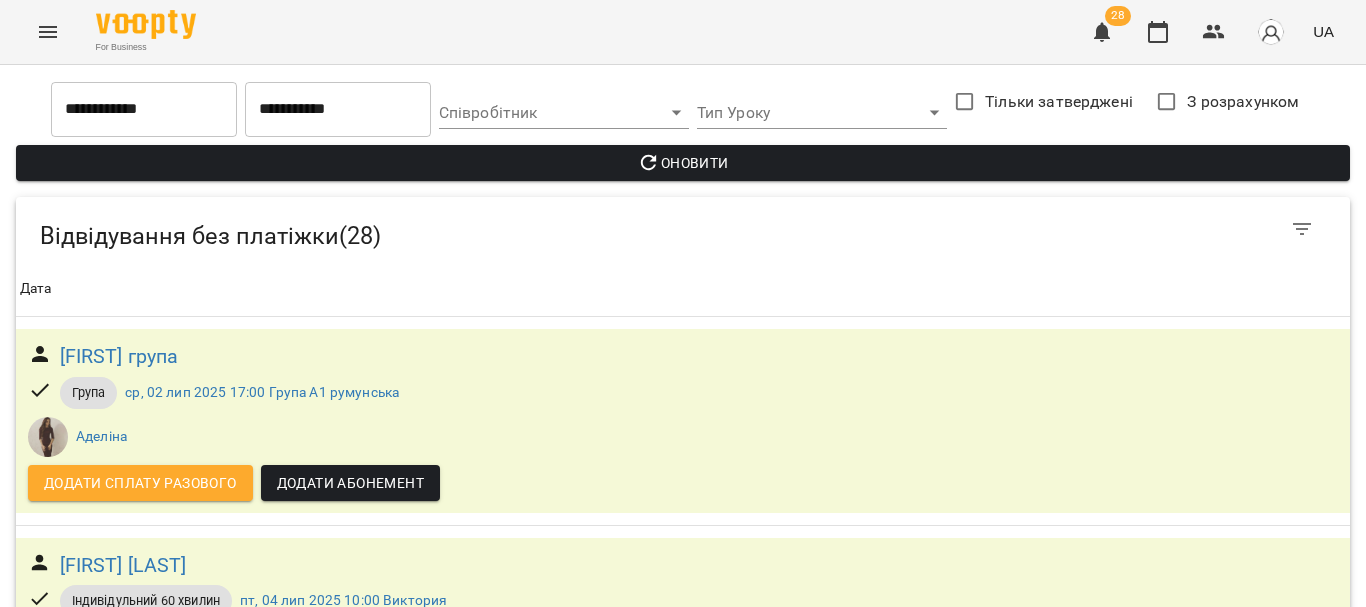 scroll, scrollTop: 1622, scrollLeft: 0, axis: vertical 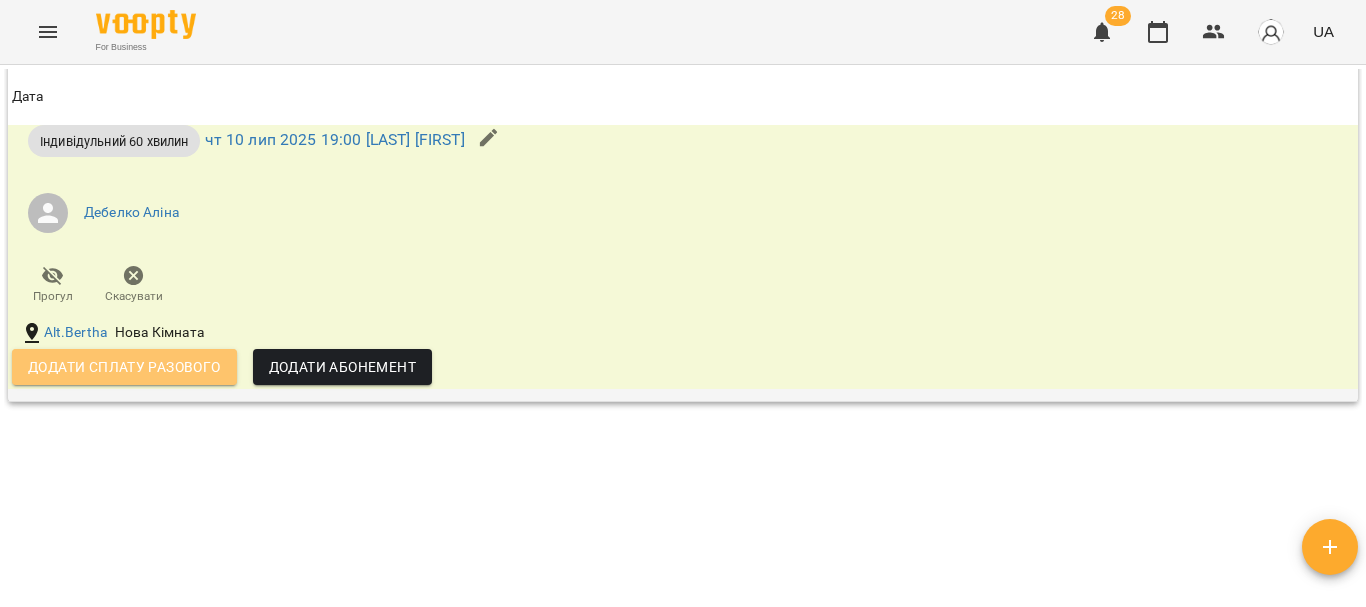 click on "Додати сплату разового" at bounding box center [124, 367] 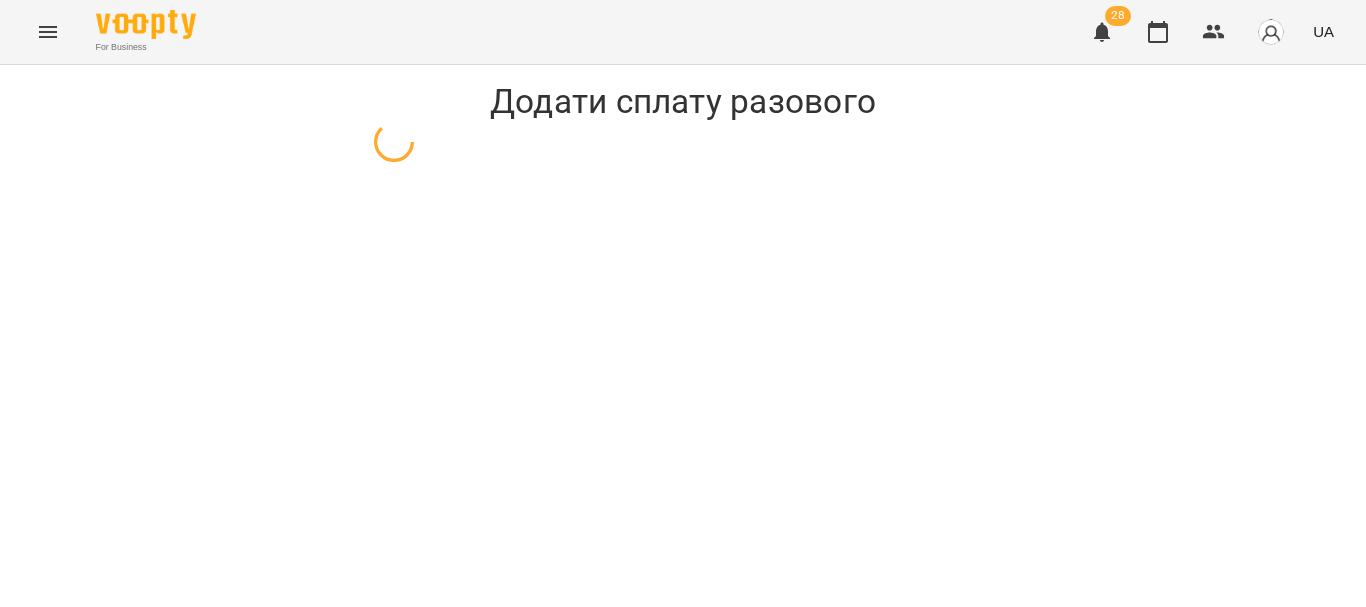 scroll, scrollTop: 0, scrollLeft: 0, axis: both 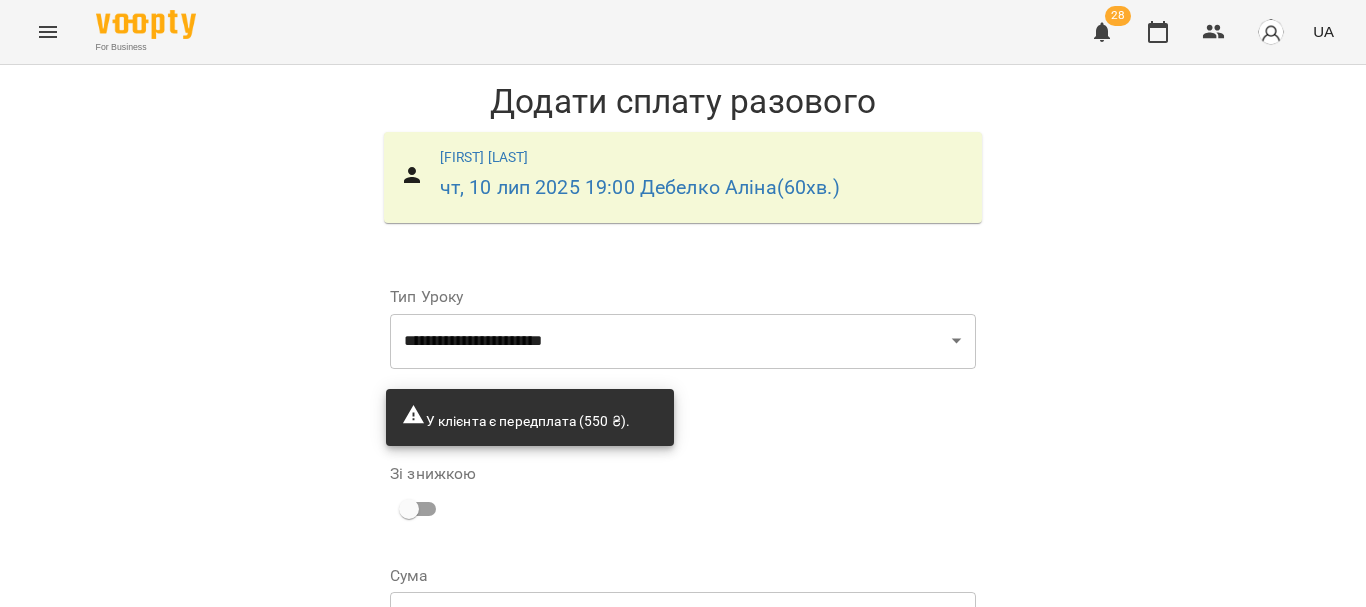 click on "Скасувати Додати сплату разового" at bounding box center (683, 748) 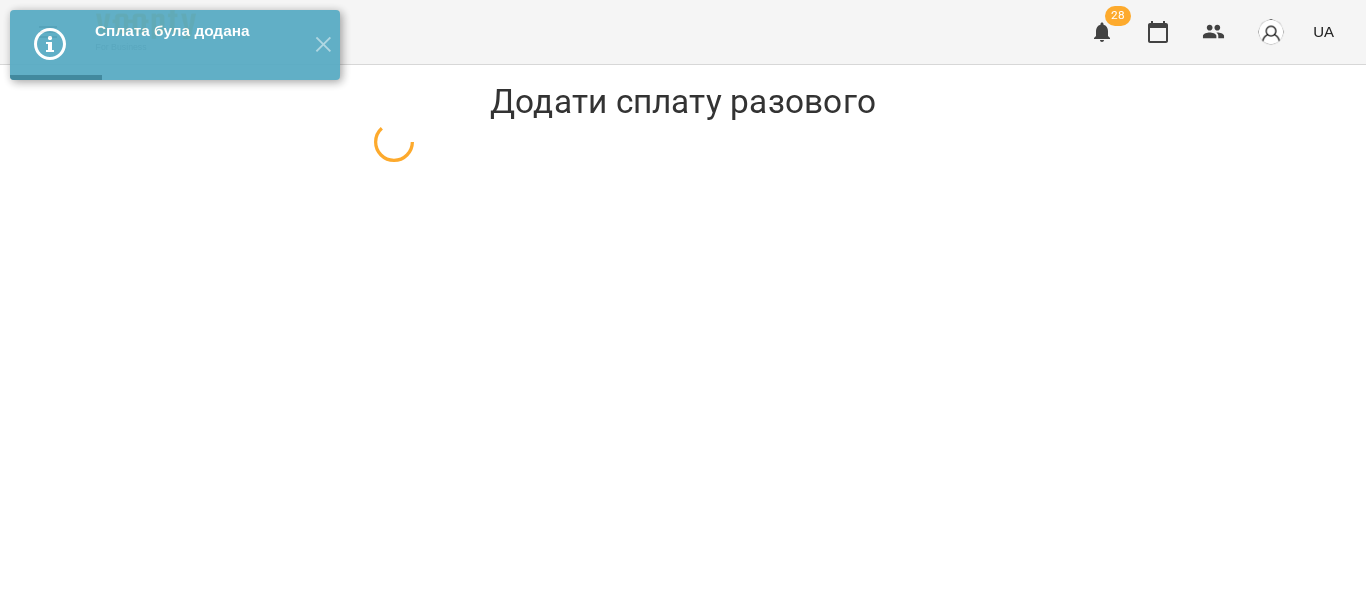 scroll, scrollTop: 0, scrollLeft: 0, axis: both 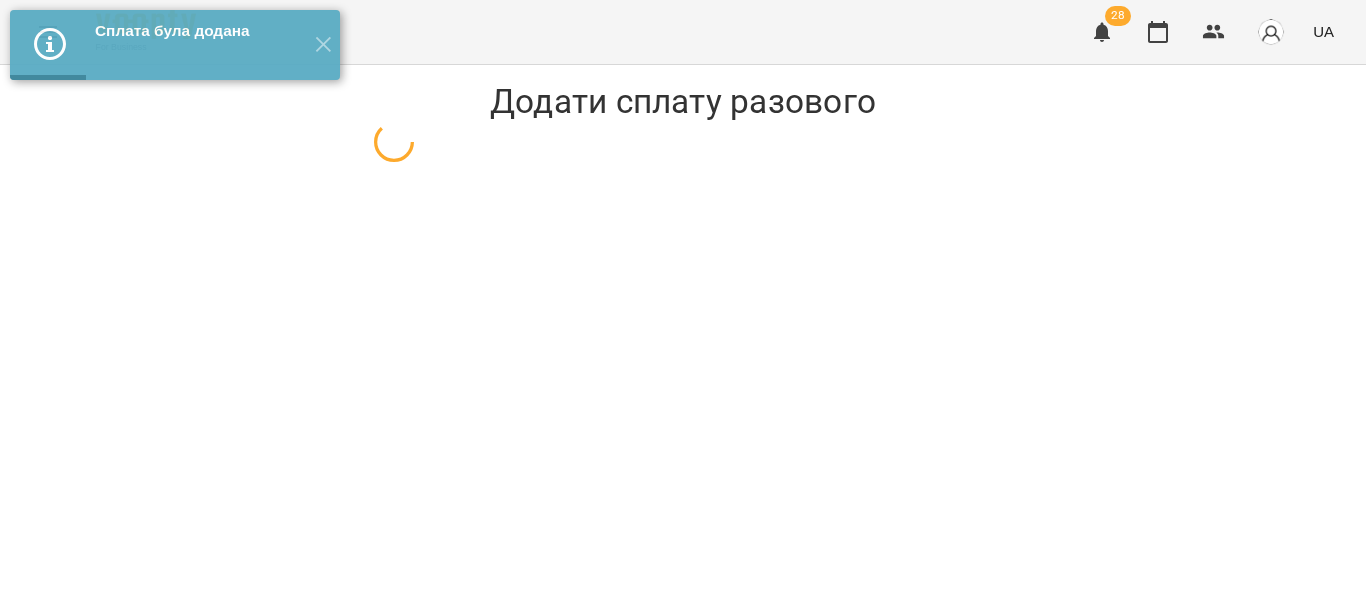 select on "**********" 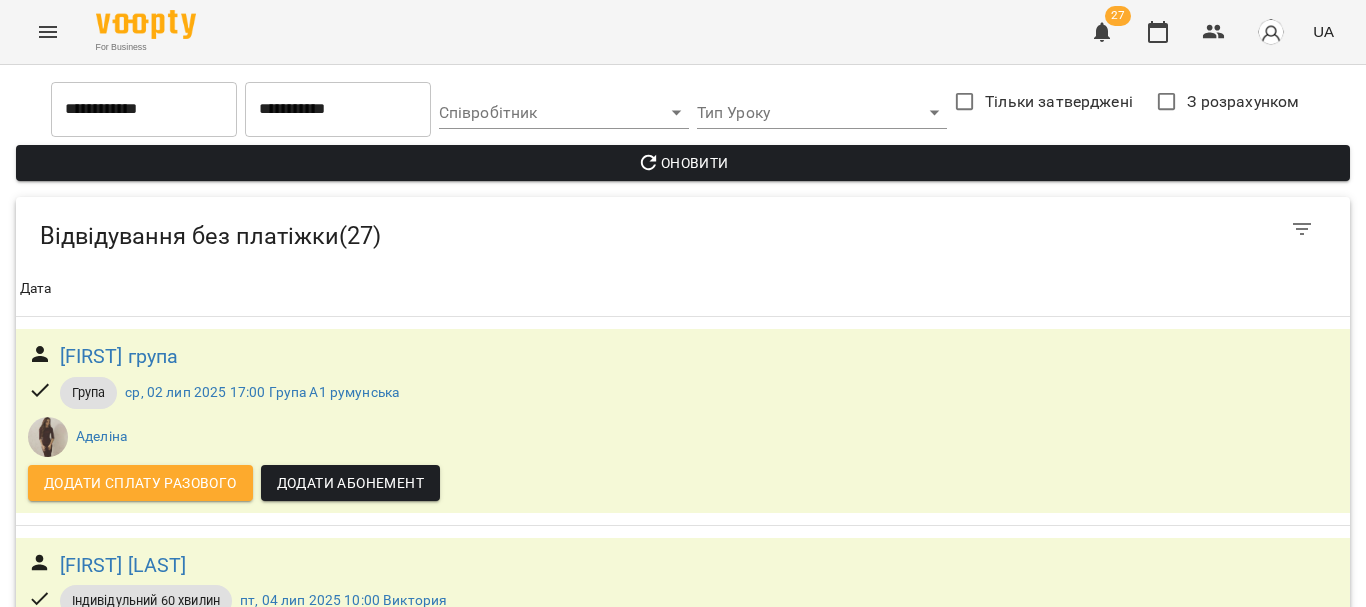 scroll, scrollTop: 719, scrollLeft: 0, axis: vertical 